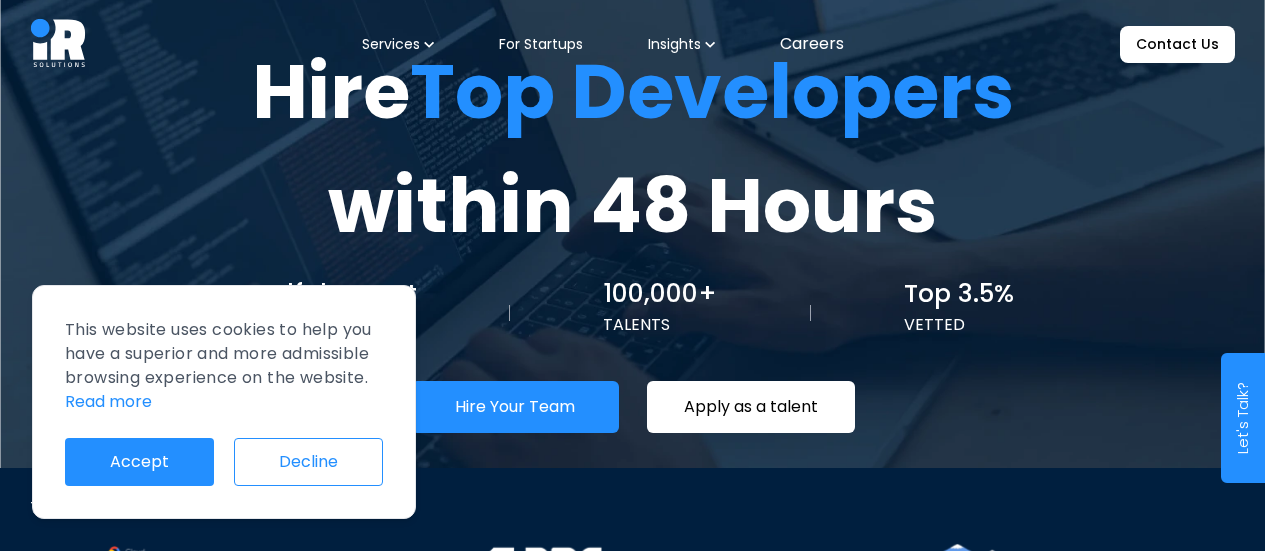 scroll, scrollTop: 0, scrollLeft: 0, axis: both 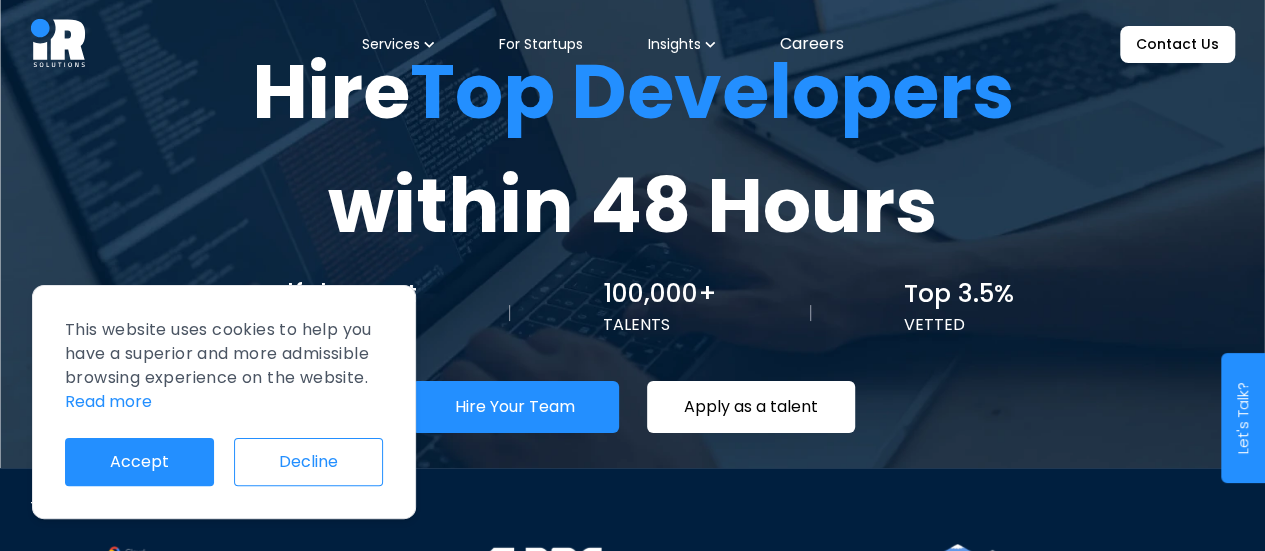 click on "Decline" at bounding box center (308, 462) 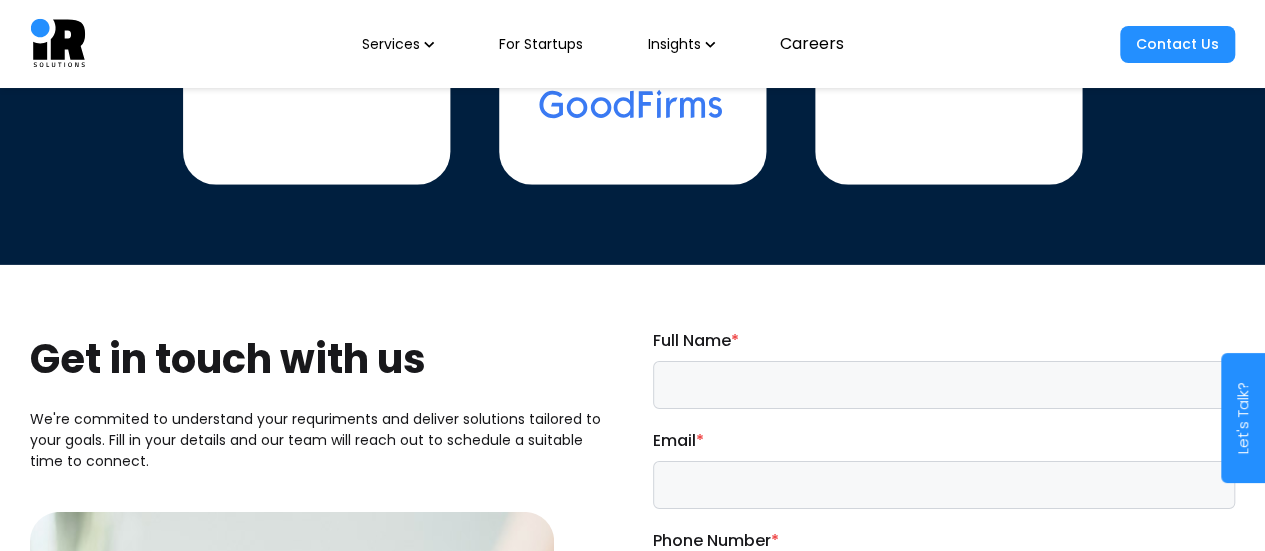 scroll, scrollTop: 7086, scrollLeft: 0, axis: vertical 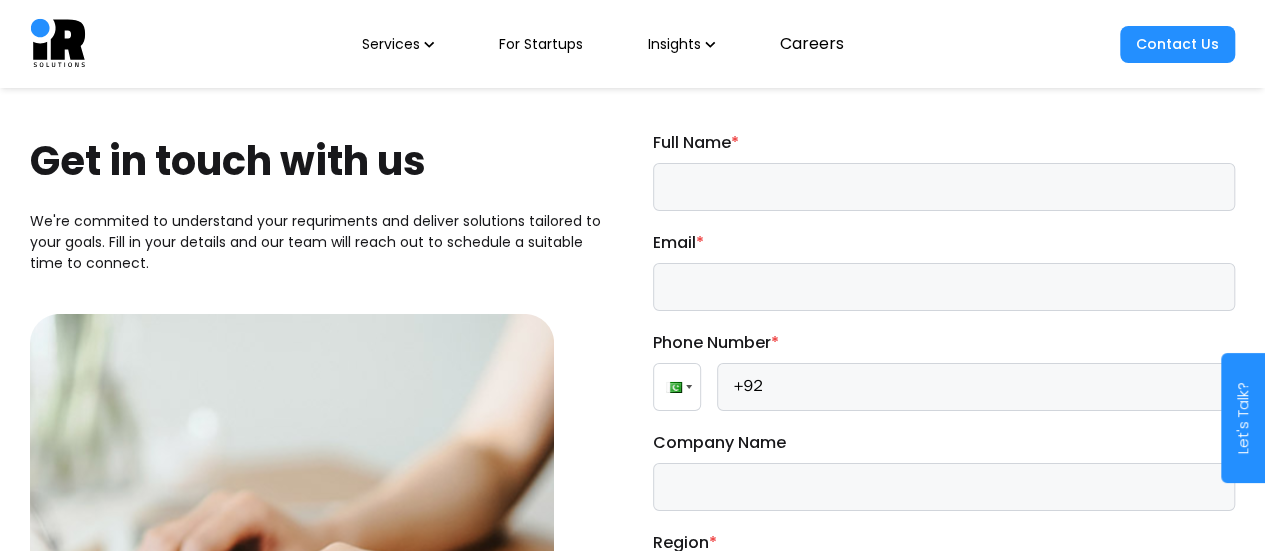 click on "Contact Us" at bounding box center (1177, 44) 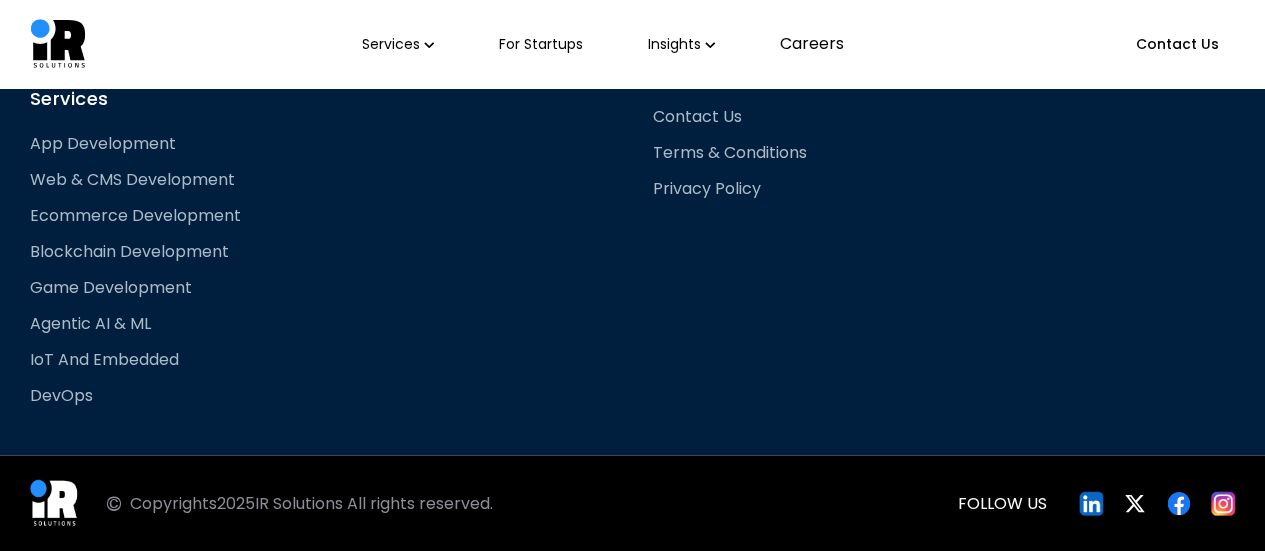 scroll, scrollTop: 0, scrollLeft: 0, axis: both 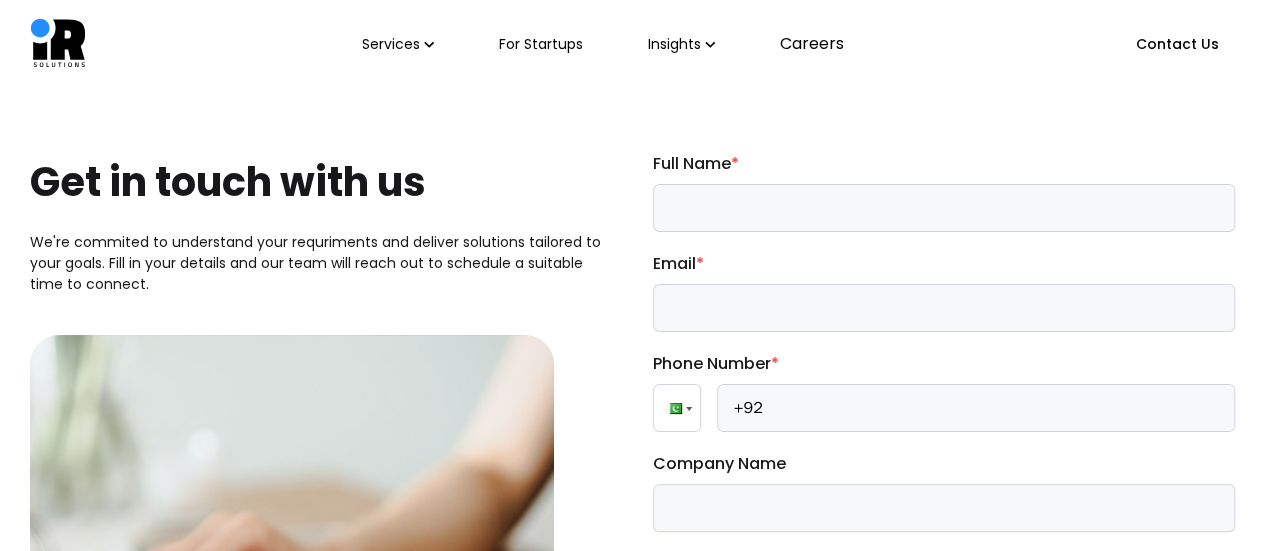 click at bounding box center (944, 208) 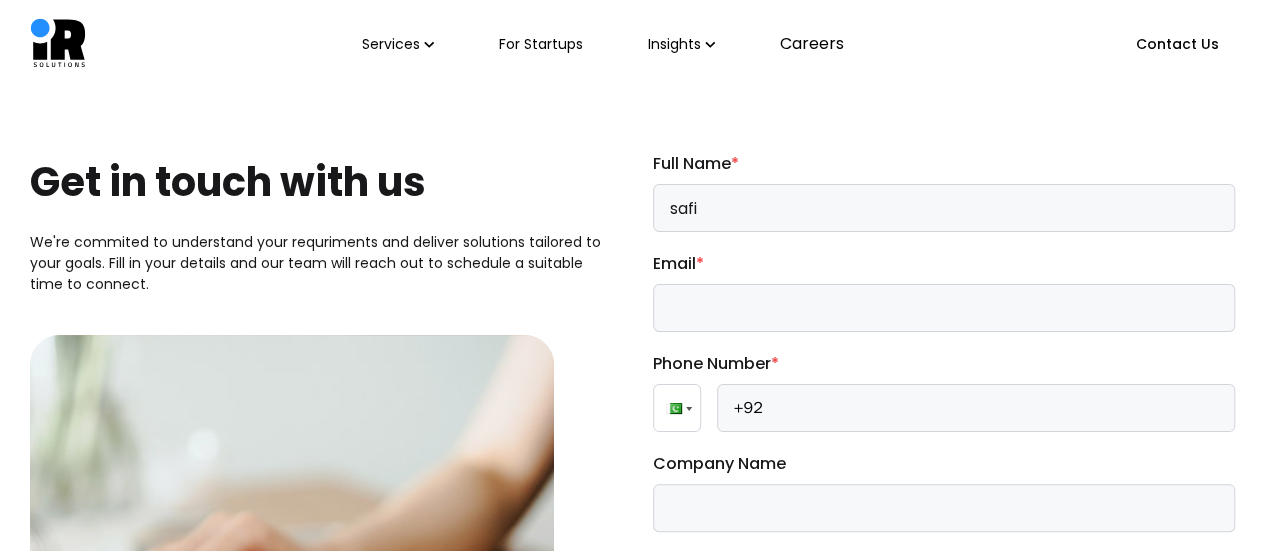 type on "safi" 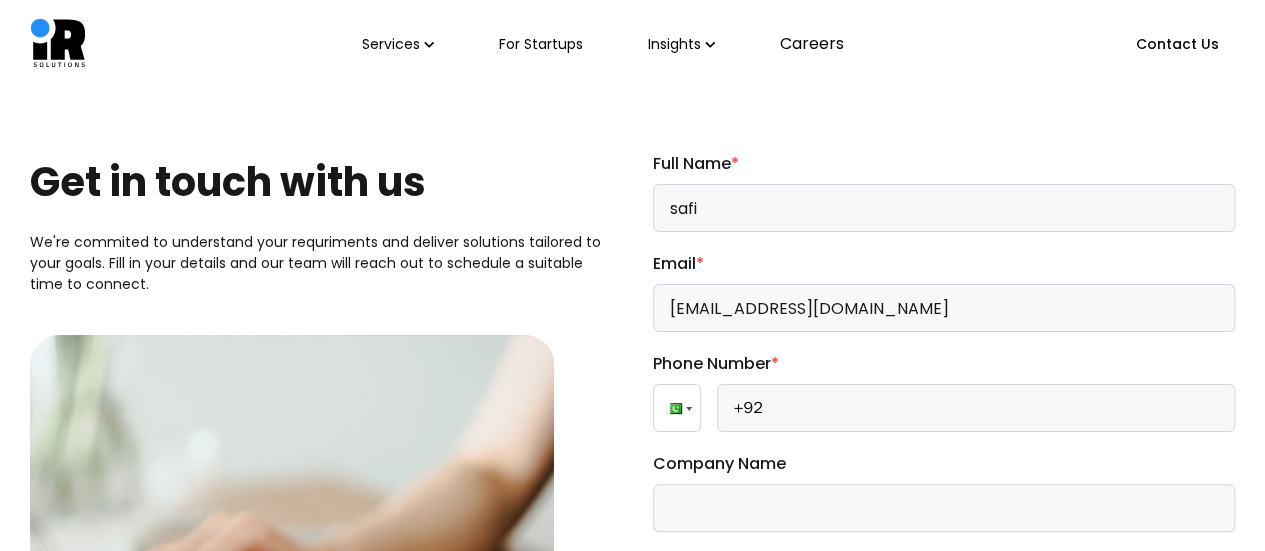 type on "[EMAIL_ADDRESS][DOMAIN_NAME]" 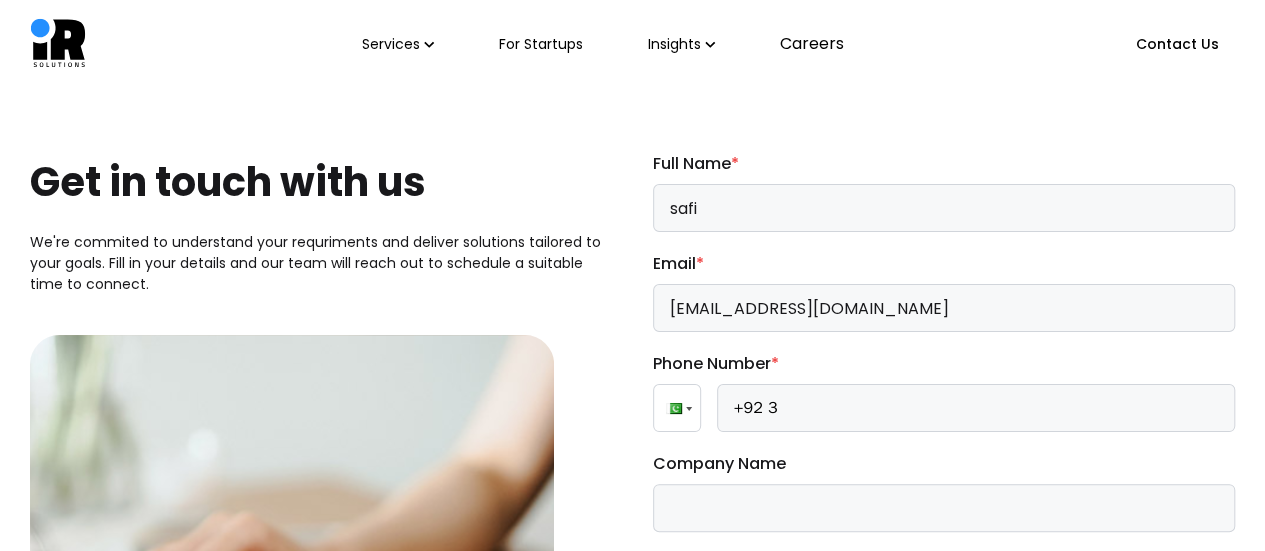 click on "+92 3" at bounding box center (976, 408) 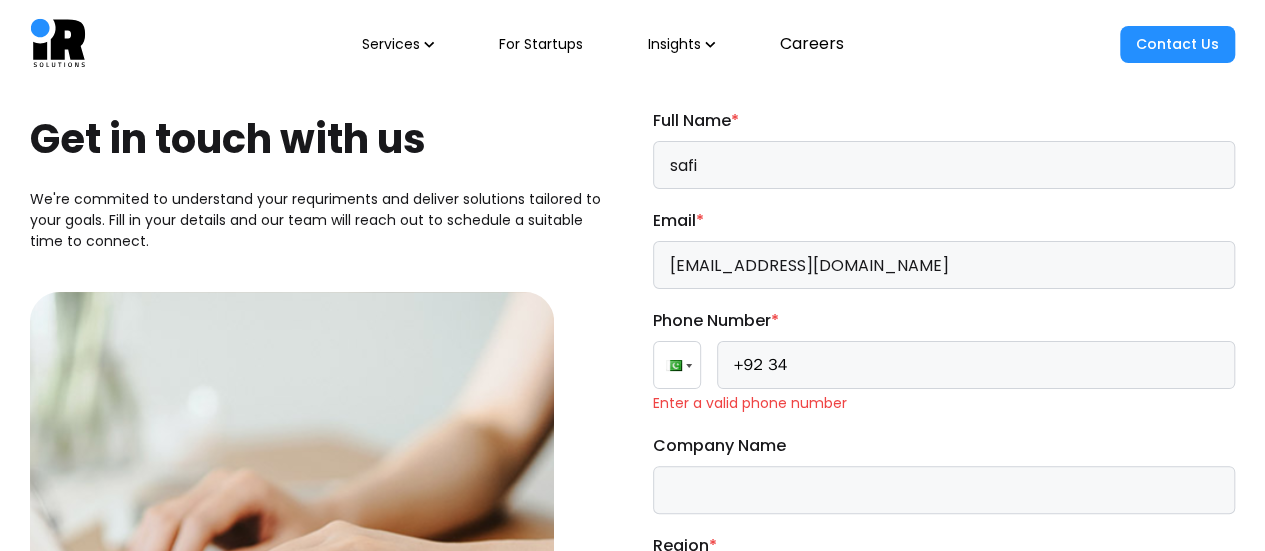scroll, scrollTop: 48, scrollLeft: 0, axis: vertical 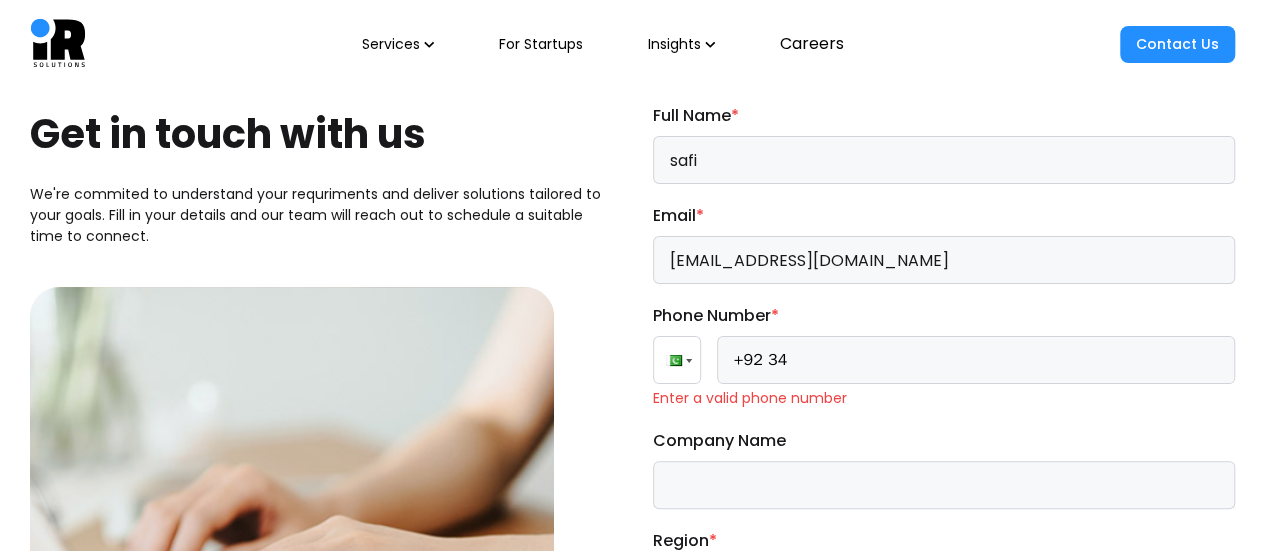 click on "+92 34" at bounding box center [976, 360] 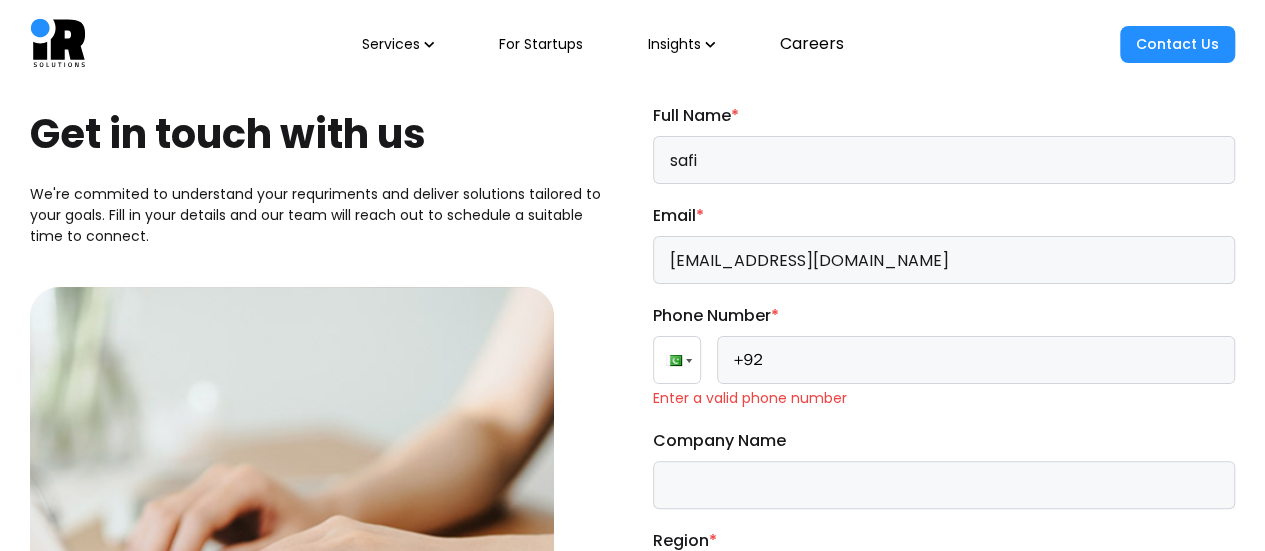 type on "+9" 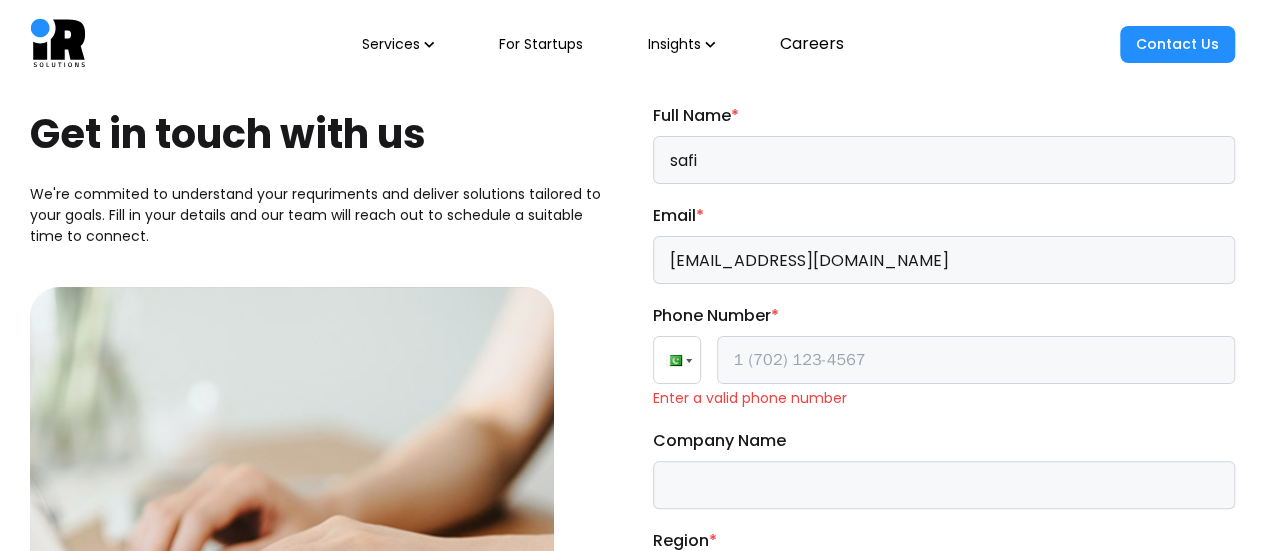 type 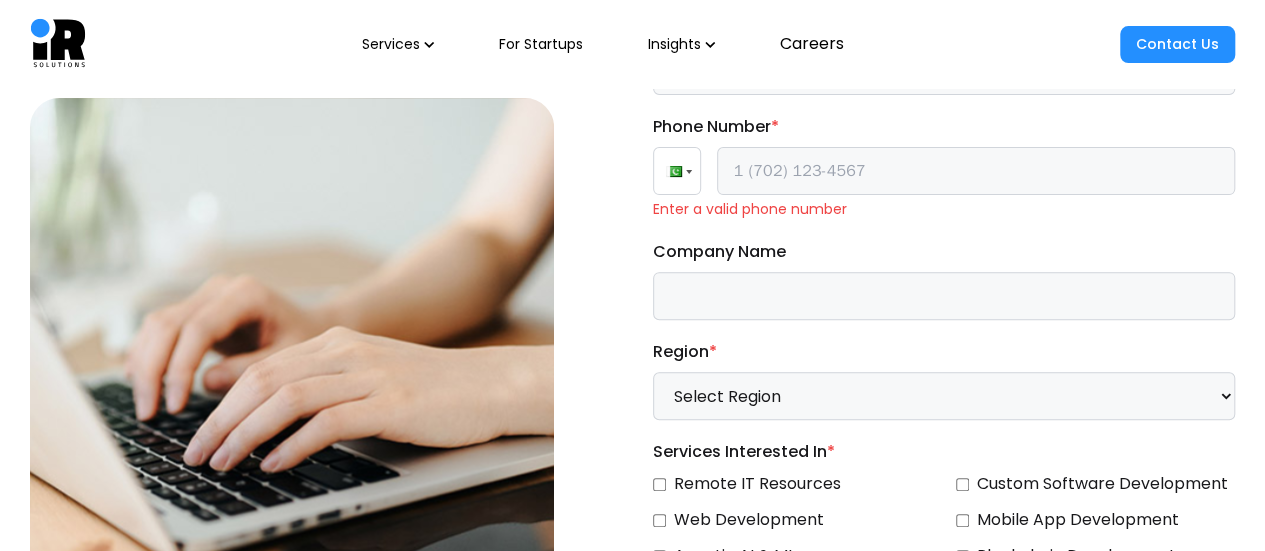 scroll, scrollTop: 238, scrollLeft: 0, axis: vertical 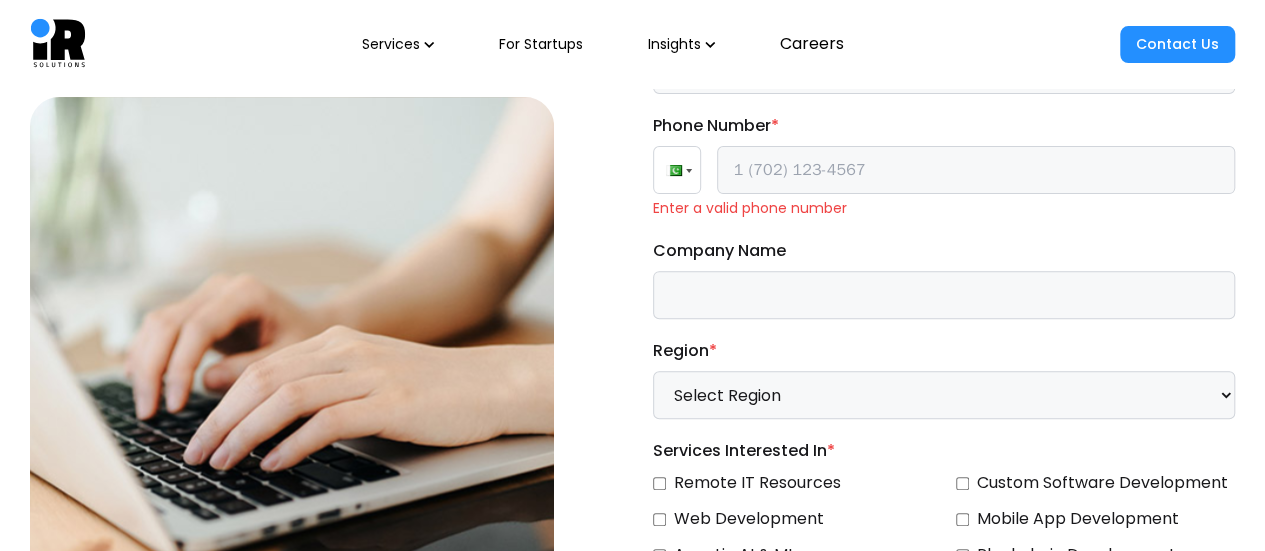 click on "Select Region [GEOGRAPHIC_DATA] [GEOGRAPHIC_DATA] [GEOGRAPHIC_DATA] [GEOGRAPHIC_DATA] APAC Rest of World" at bounding box center [944, 395] 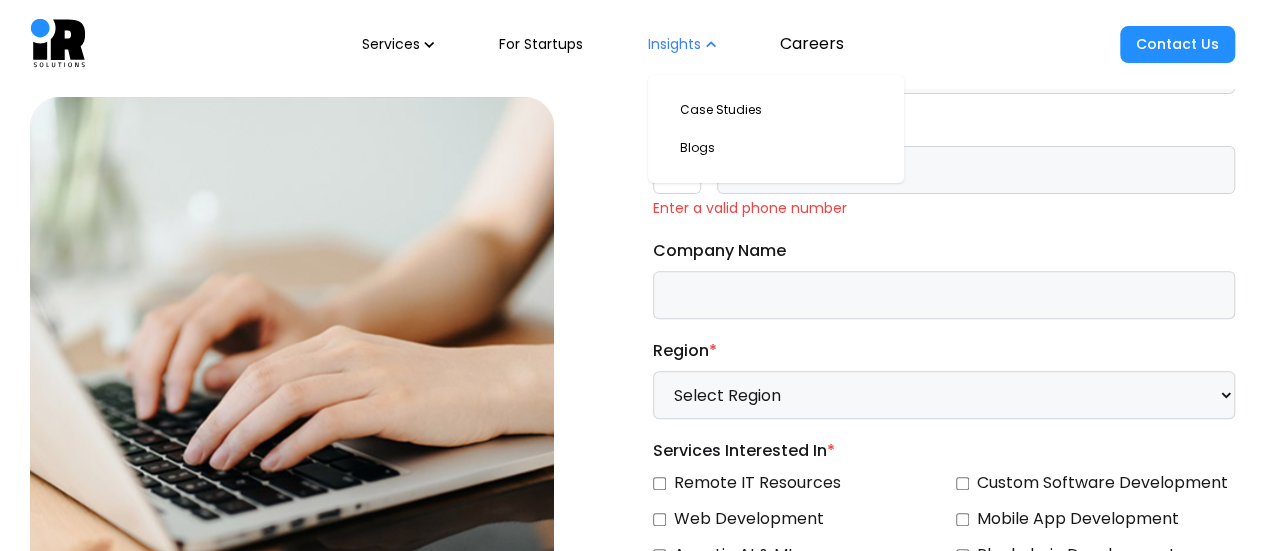 scroll, scrollTop: 0, scrollLeft: 0, axis: both 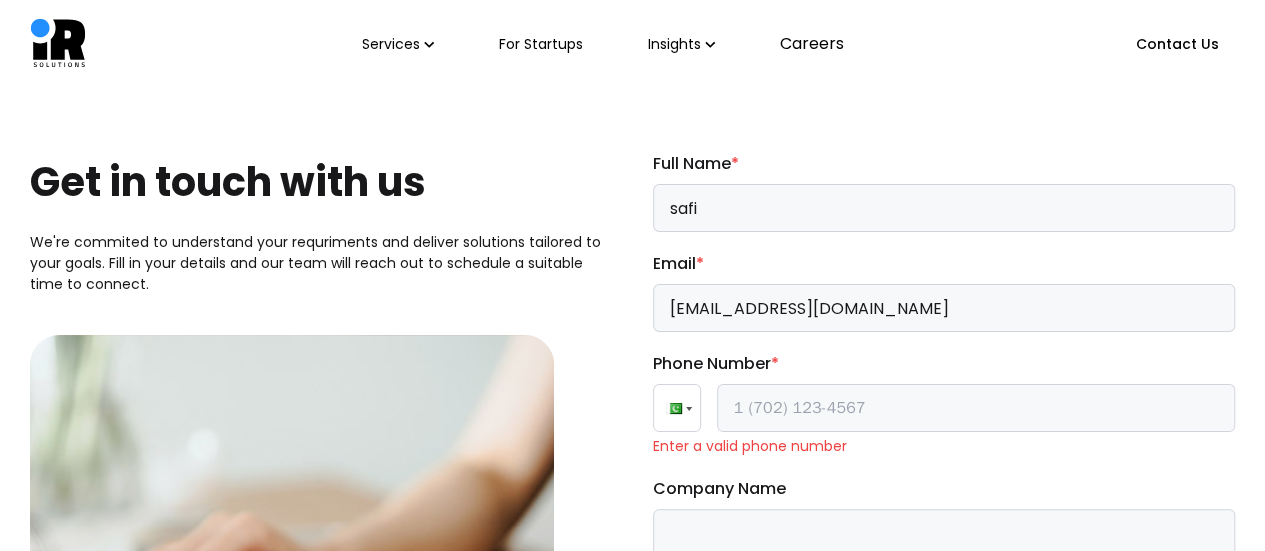 click on "Services" at bounding box center [398, 44] 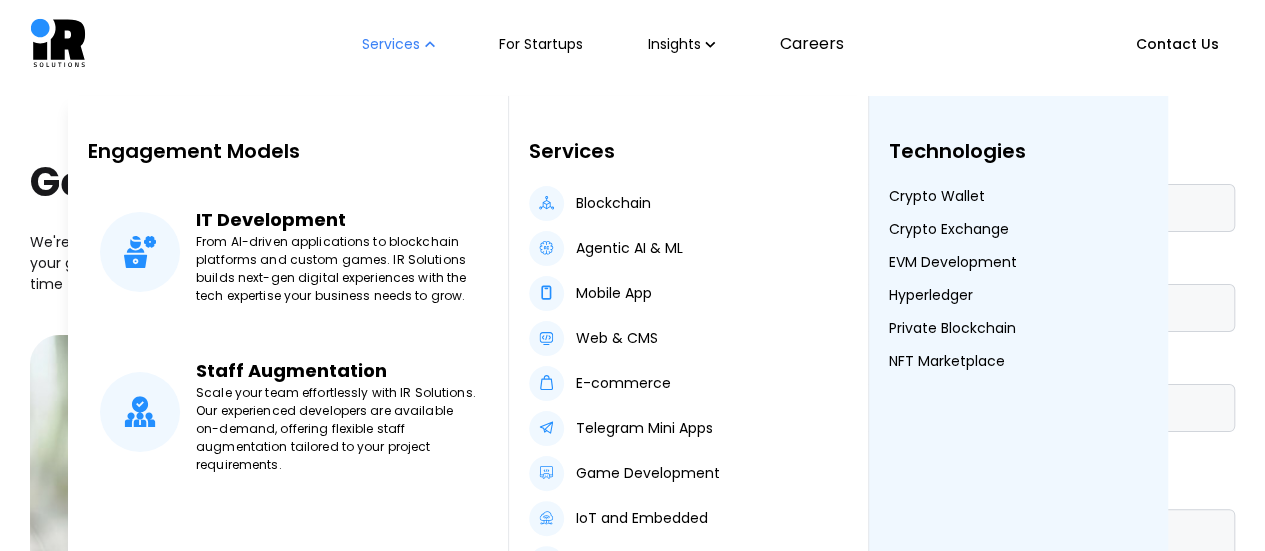click on "Blockchain Agentic AI & ML Mobile App Web & CMS E-commerce Telegram Mini Apps Game Development IoT and Embedded DevOps Administrative" at bounding box center [648, 406] 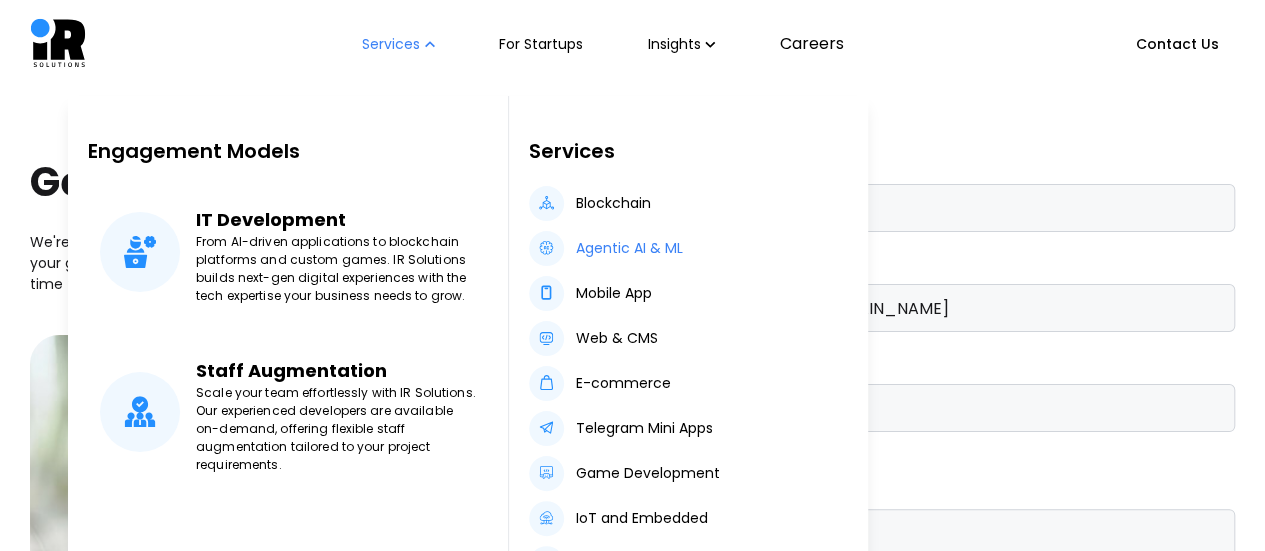 click on "Agentic AI & ML" at bounding box center (629, 248) 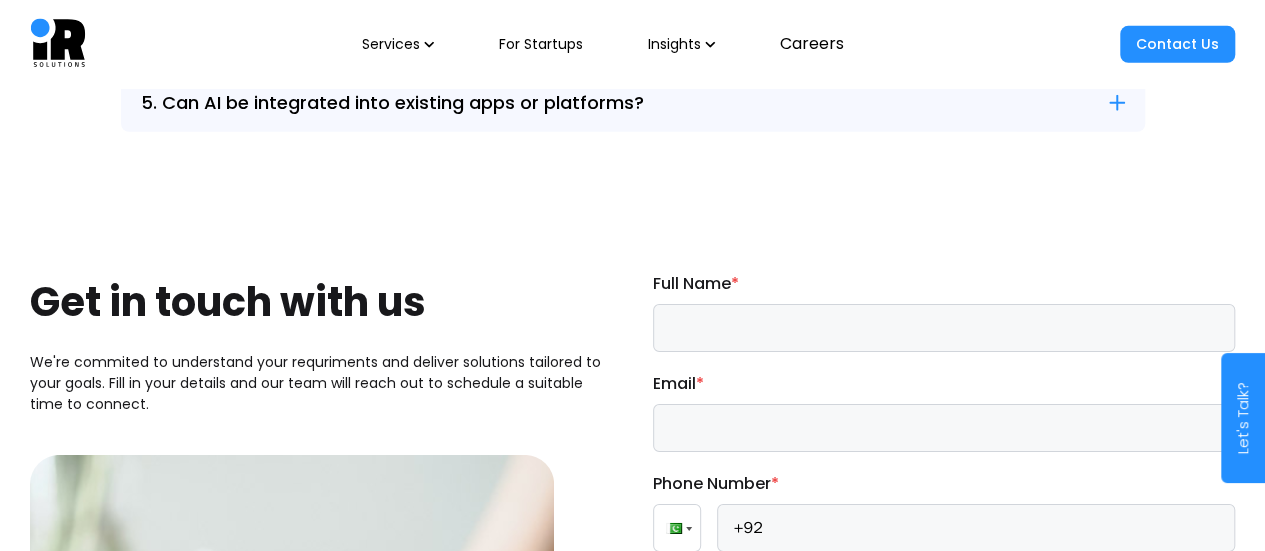 scroll, scrollTop: 7107, scrollLeft: 0, axis: vertical 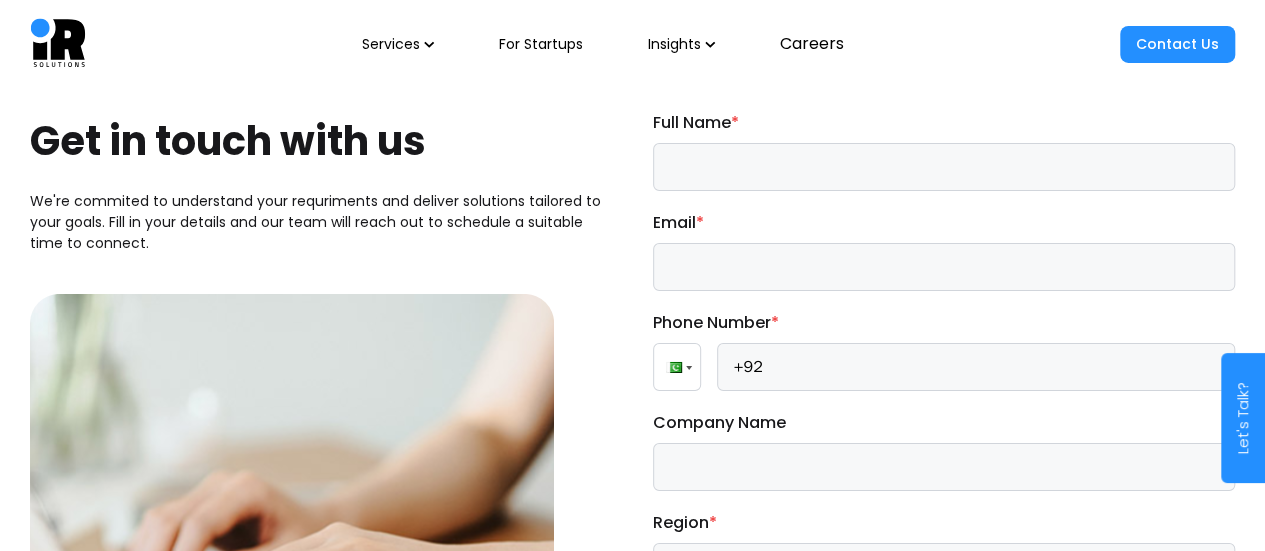 click 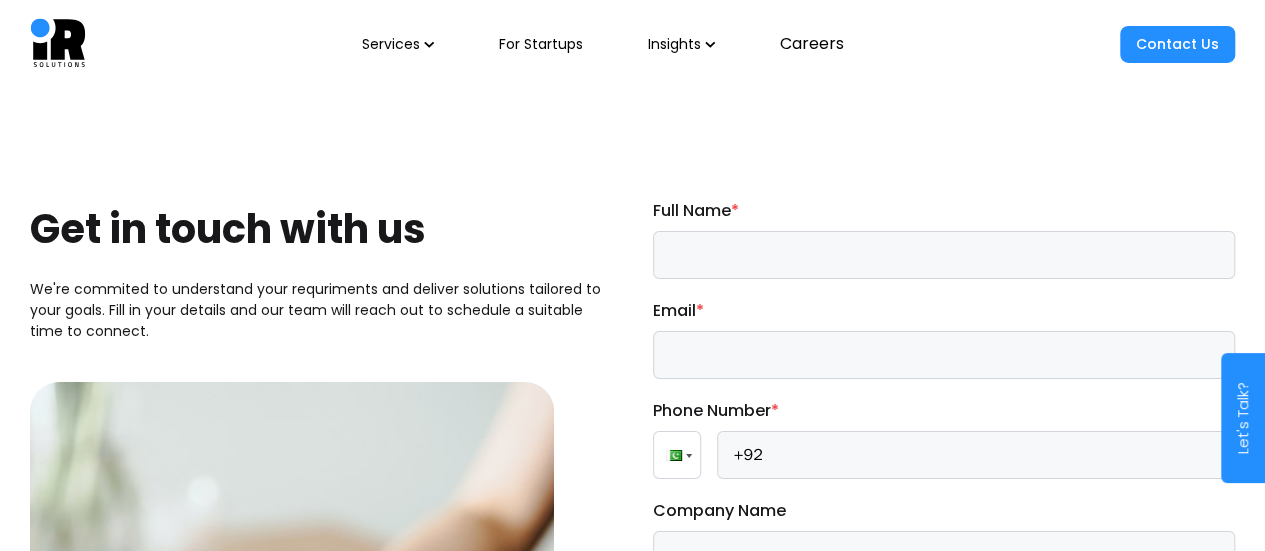 click 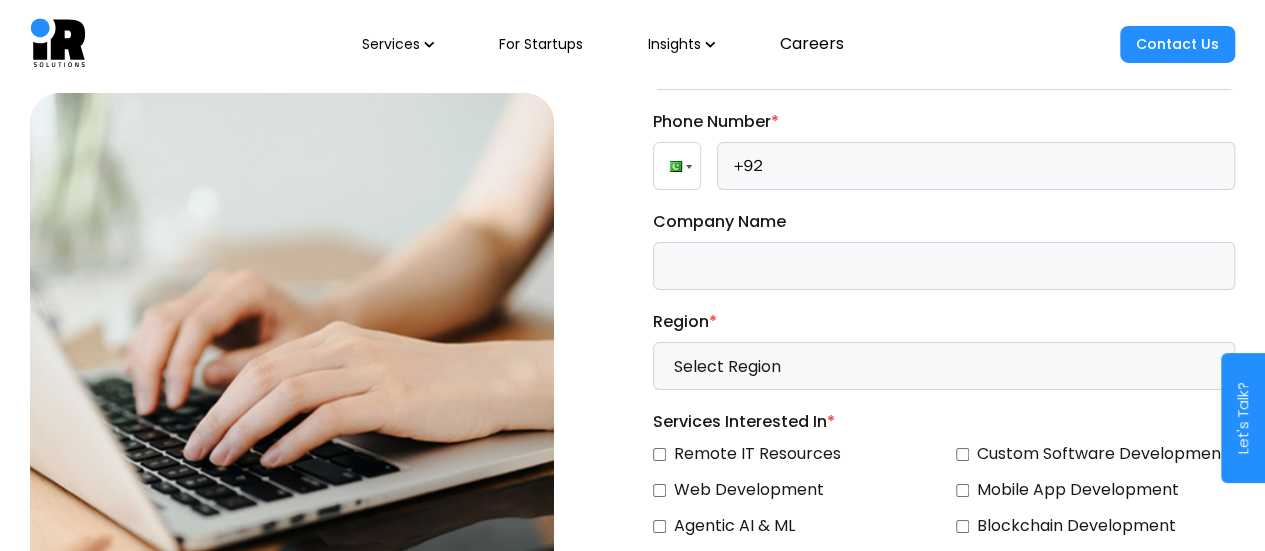 scroll, scrollTop: 7309, scrollLeft: 0, axis: vertical 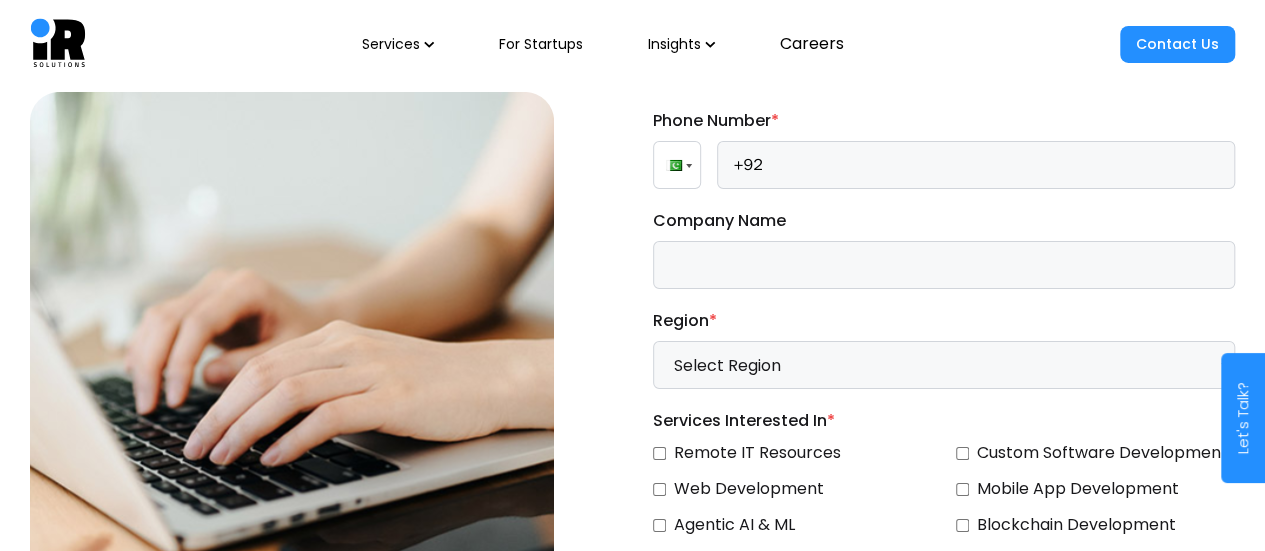 click on "Get in touch with us" at bounding box center (321, -61) 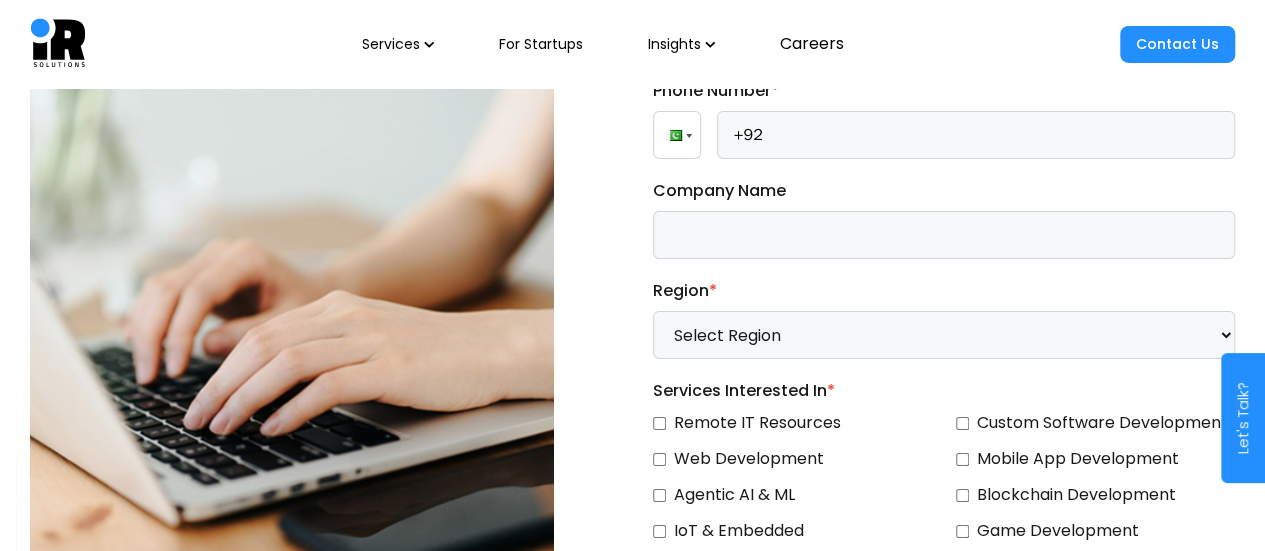 click on "Get in touch with us" at bounding box center [321, -91] 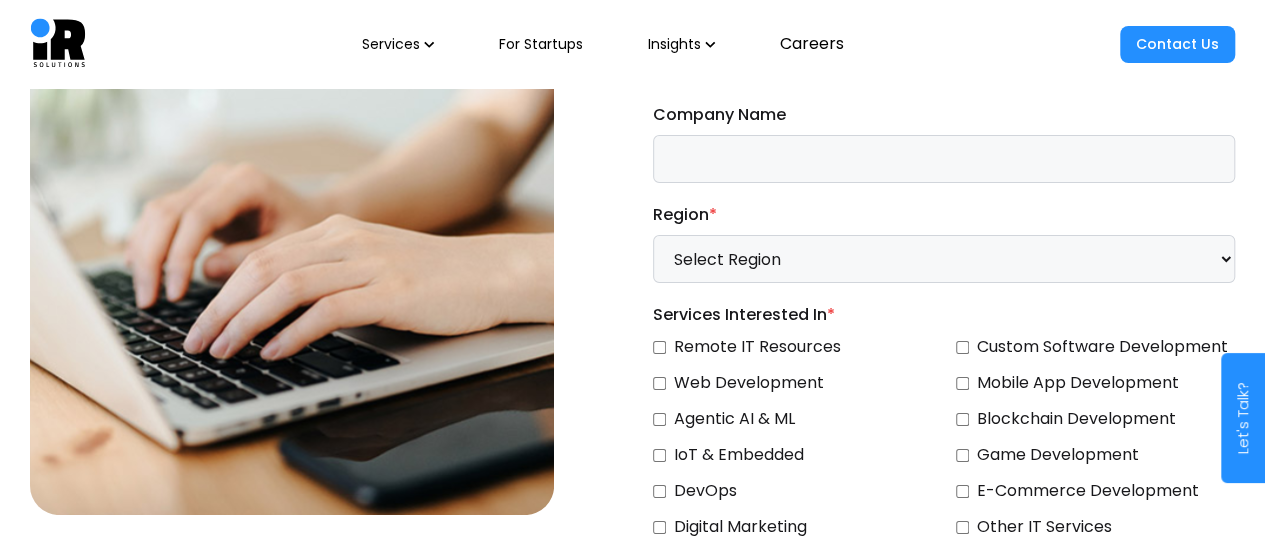 scroll, scrollTop: 7296, scrollLeft: 0, axis: vertical 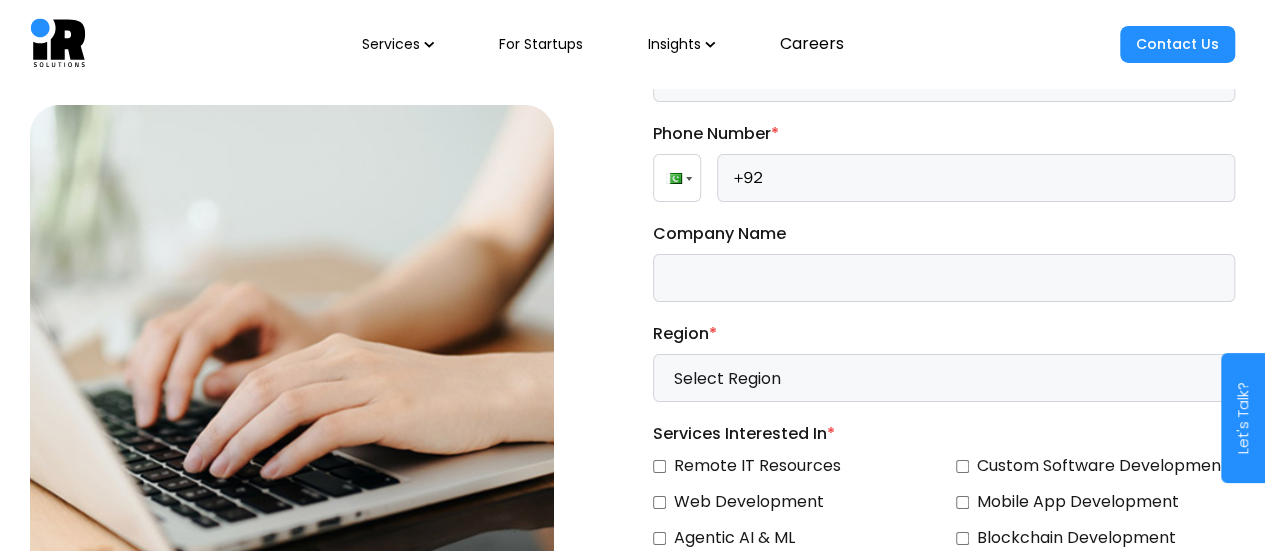click at bounding box center [944, -22] 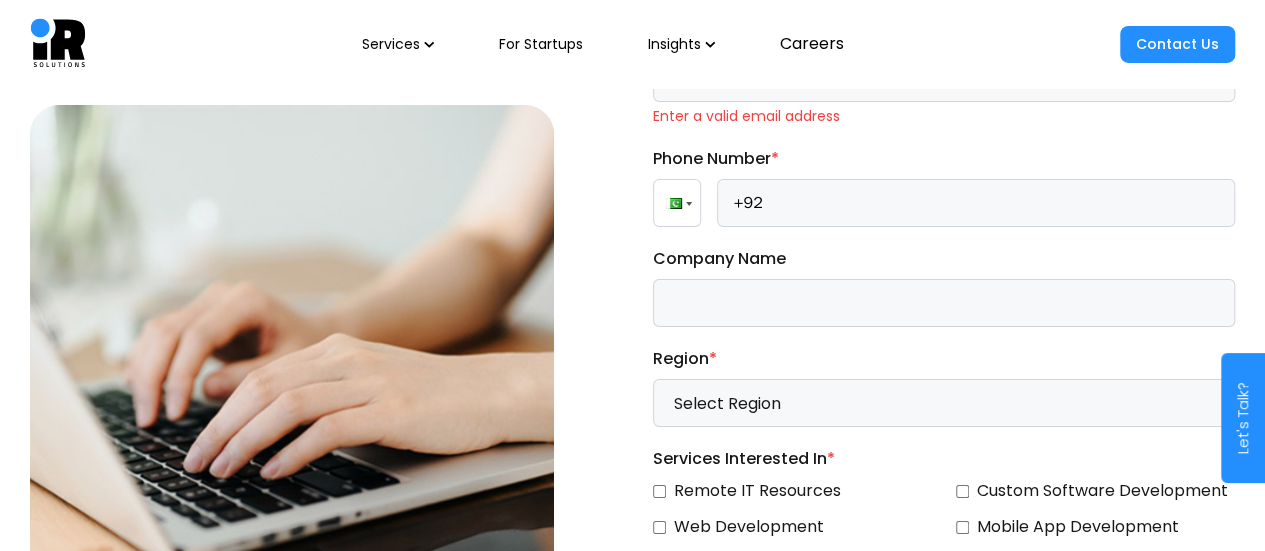 click on "d" at bounding box center [944, 78] 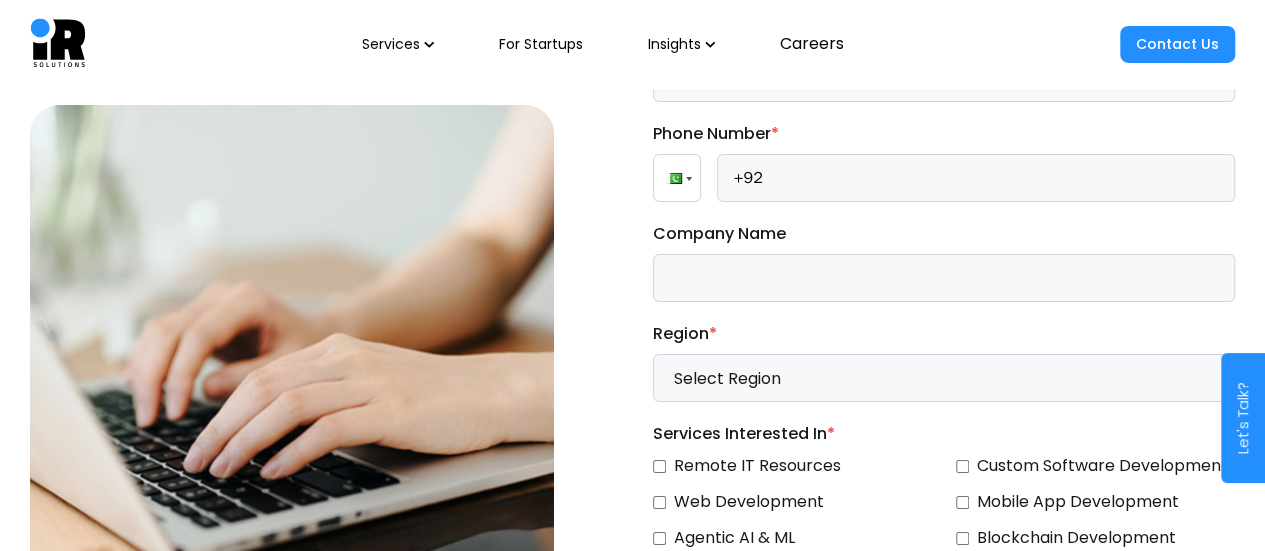type on "[EMAIL_ADDRESS][DOMAIN_NAME]" 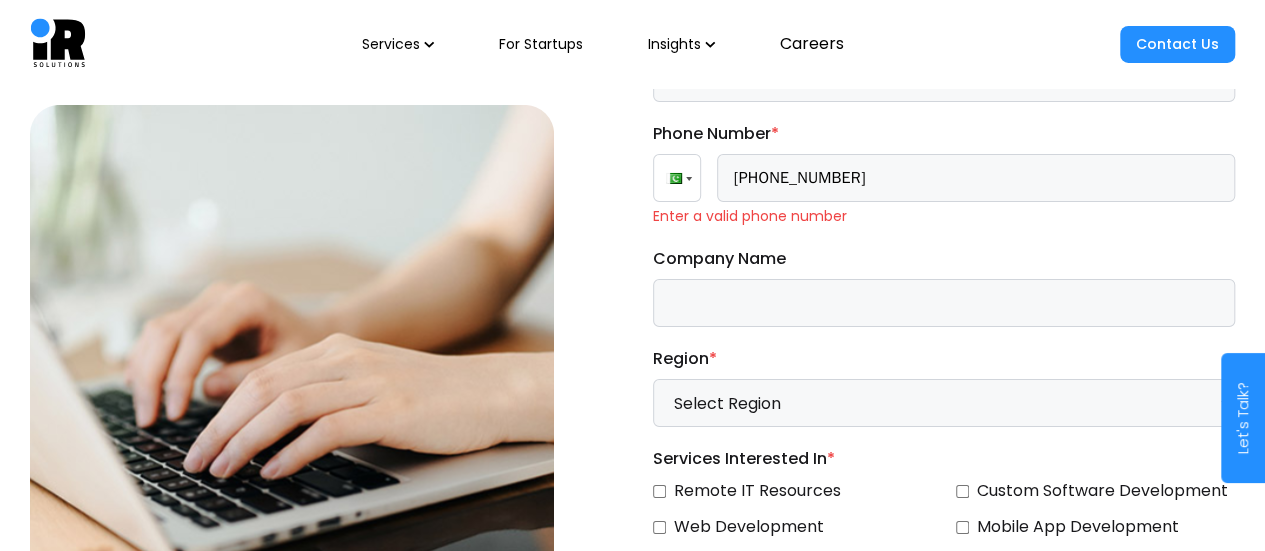 type on "[PHONE_NUMBER]" 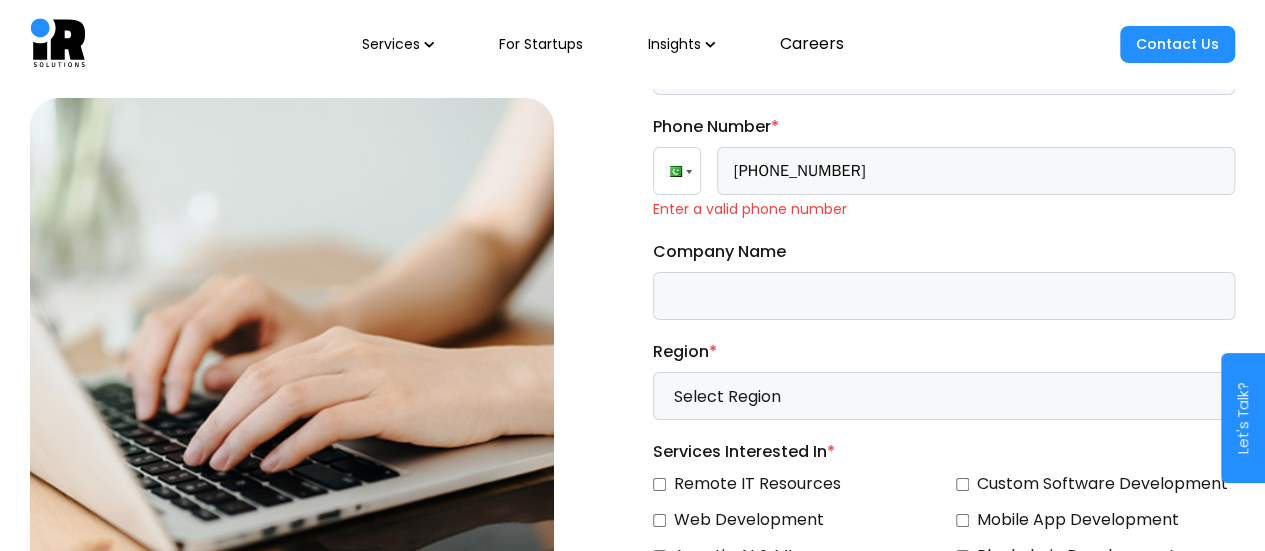 scroll, scrollTop: 7495, scrollLeft: 0, axis: vertical 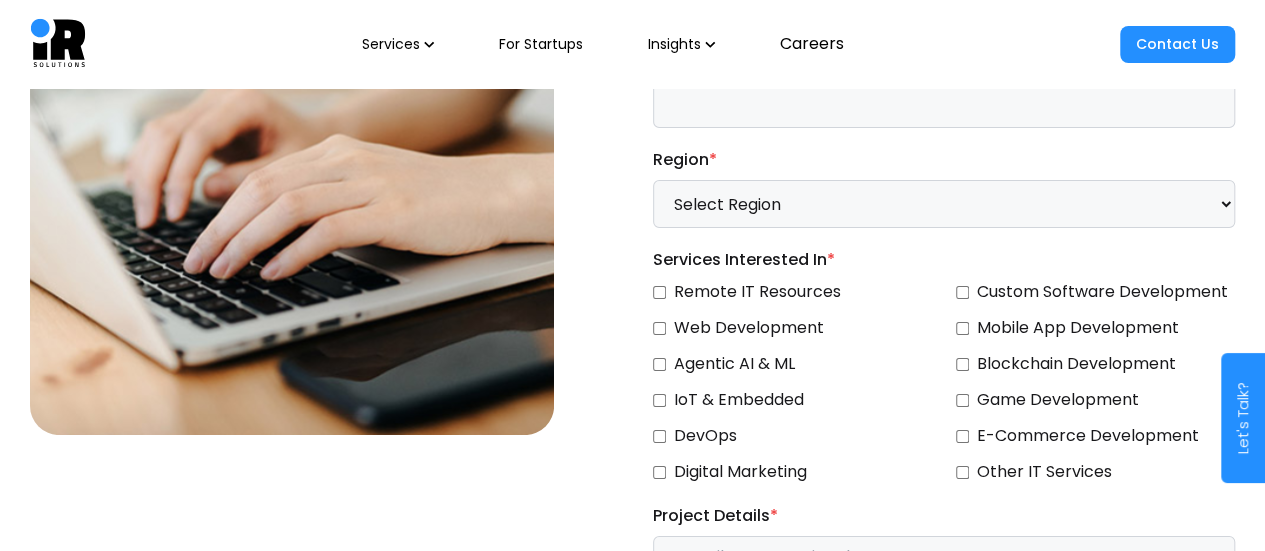 click at bounding box center [944, 104] 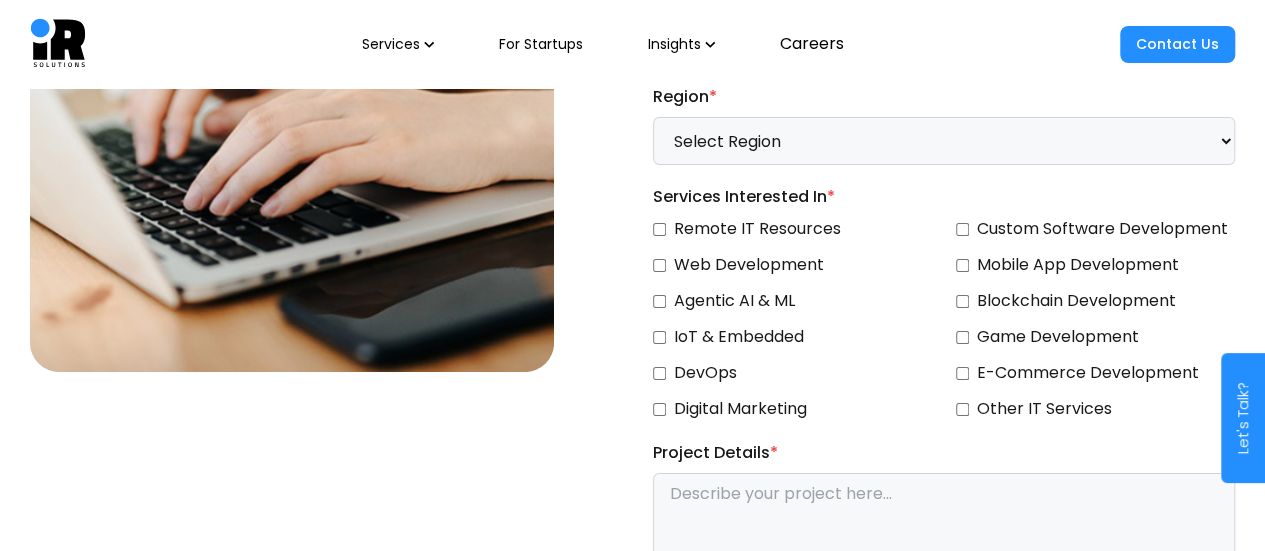 scroll, scrollTop: 7575, scrollLeft: 0, axis: vertical 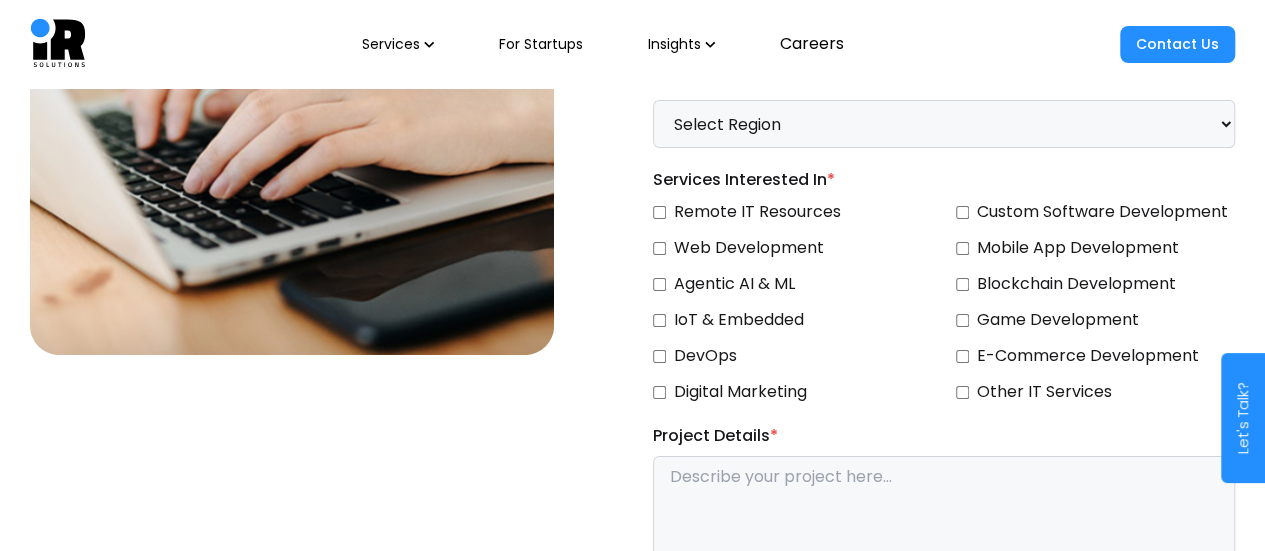 type on "IRsolutions" 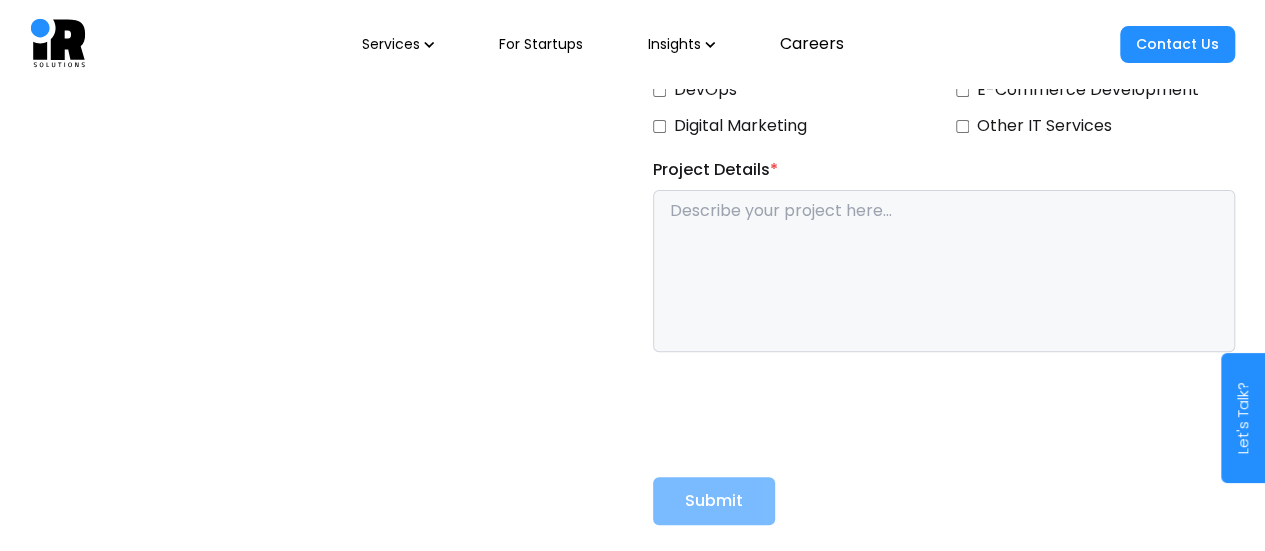 scroll, scrollTop: 7845, scrollLeft: 0, axis: vertical 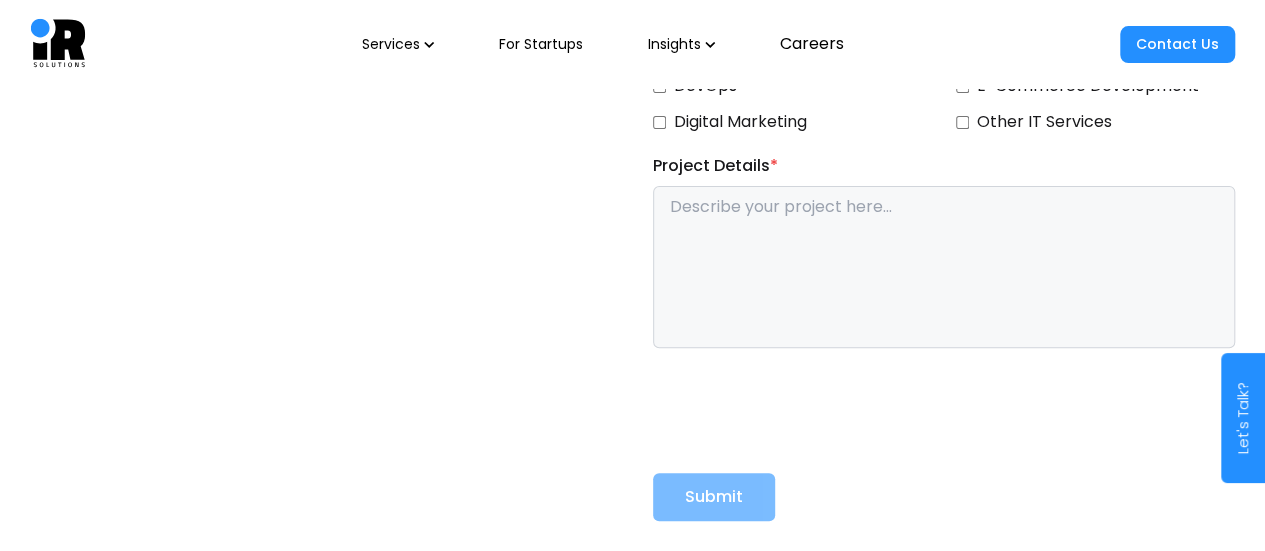 click on "Agentic AI & ML" at bounding box center [792, 14] 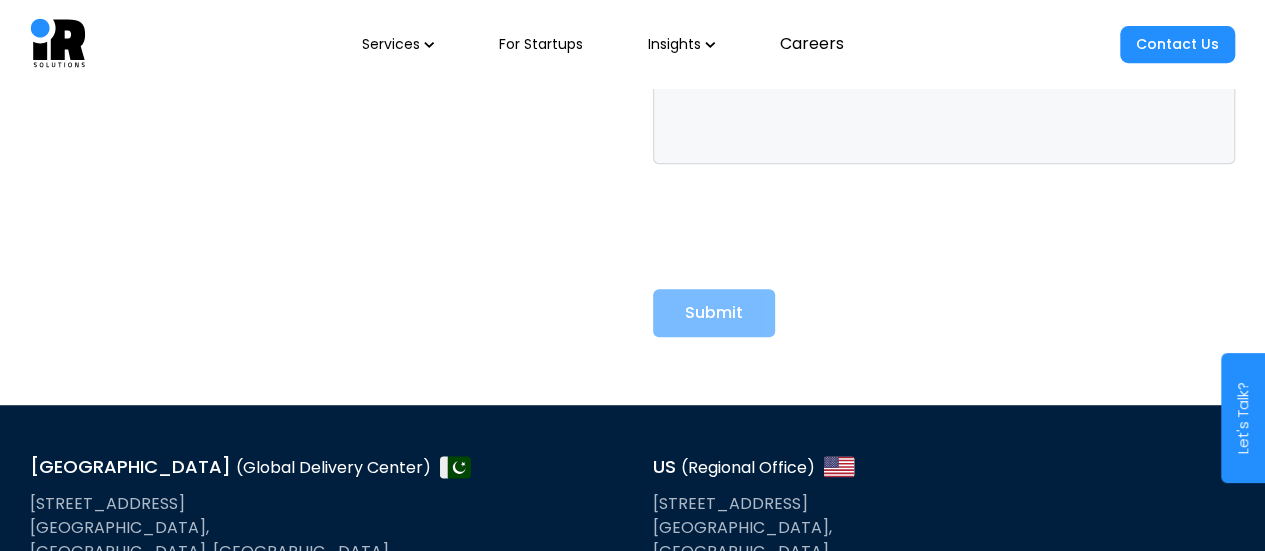 click at bounding box center (944, 83) 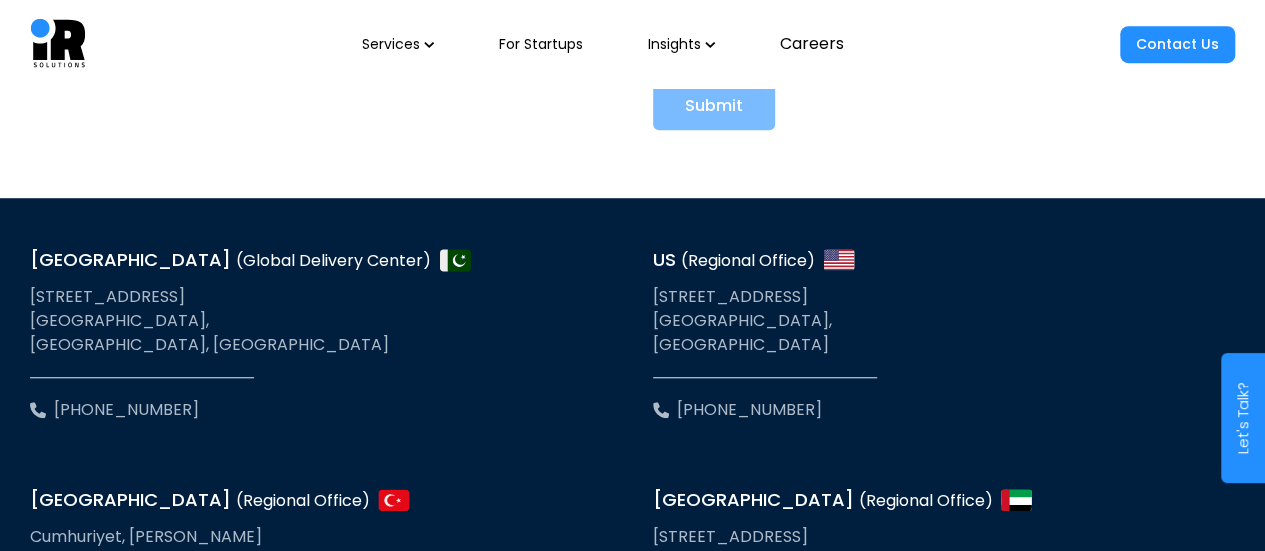 scroll, scrollTop: 8237, scrollLeft: 0, axis: vertical 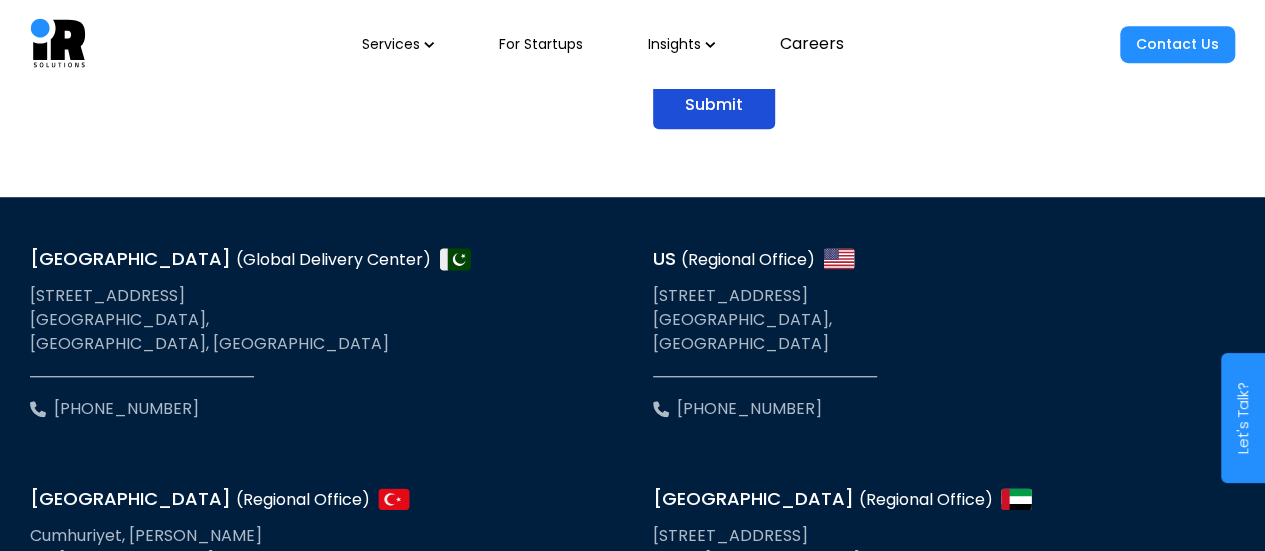 click on "Submit" at bounding box center (714, 105) 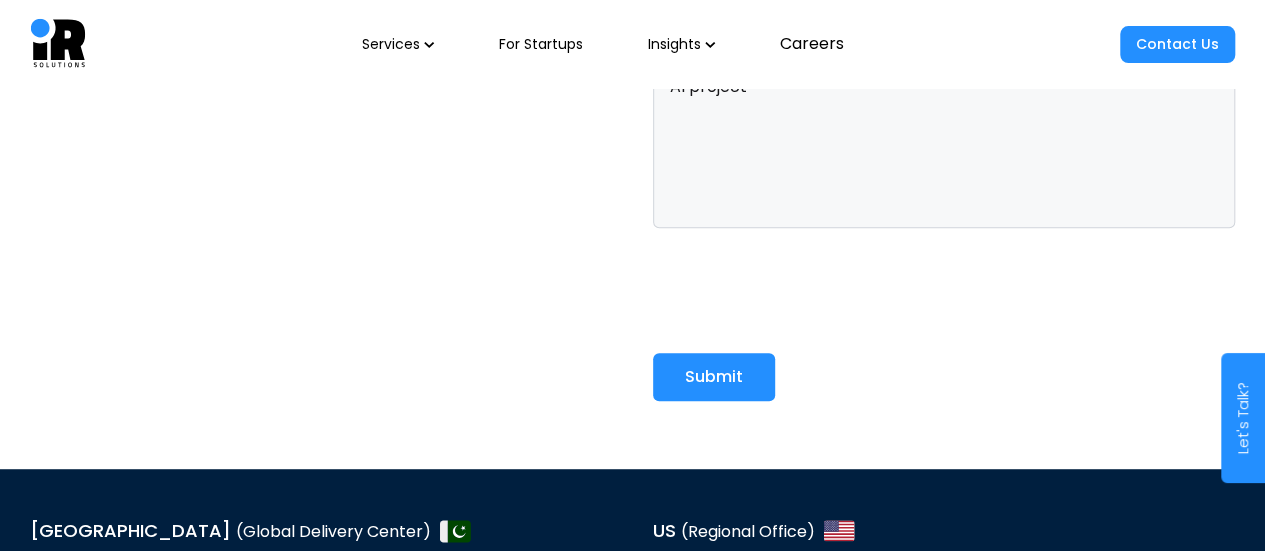 scroll, scrollTop: 8347, scrollLeft: 0, axis: vertical 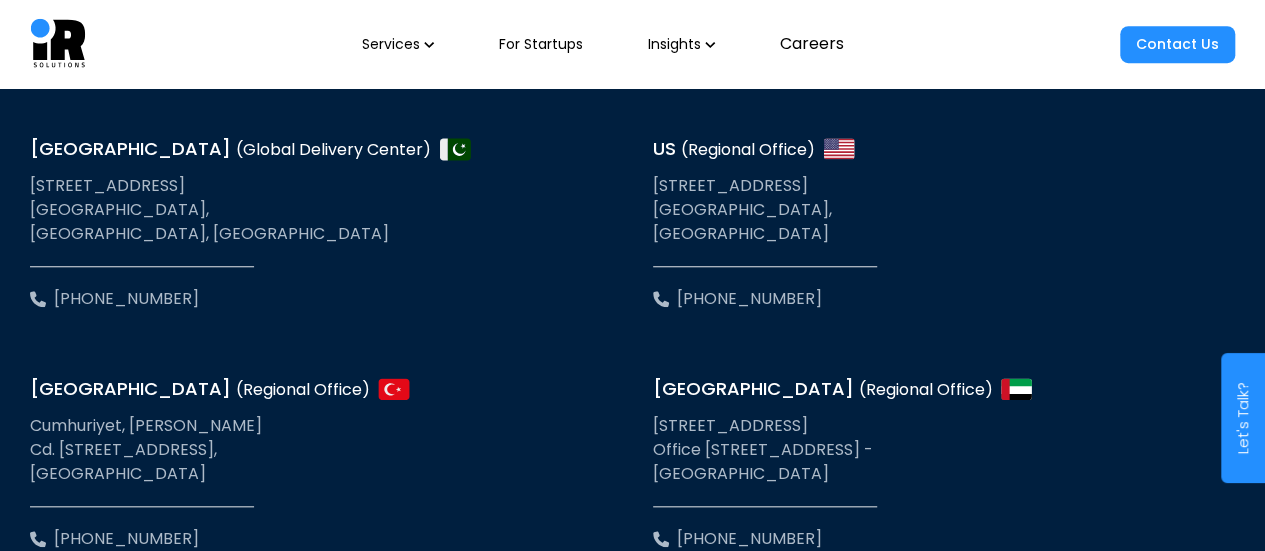 click on "Submit" at bounding box center [714, -5] 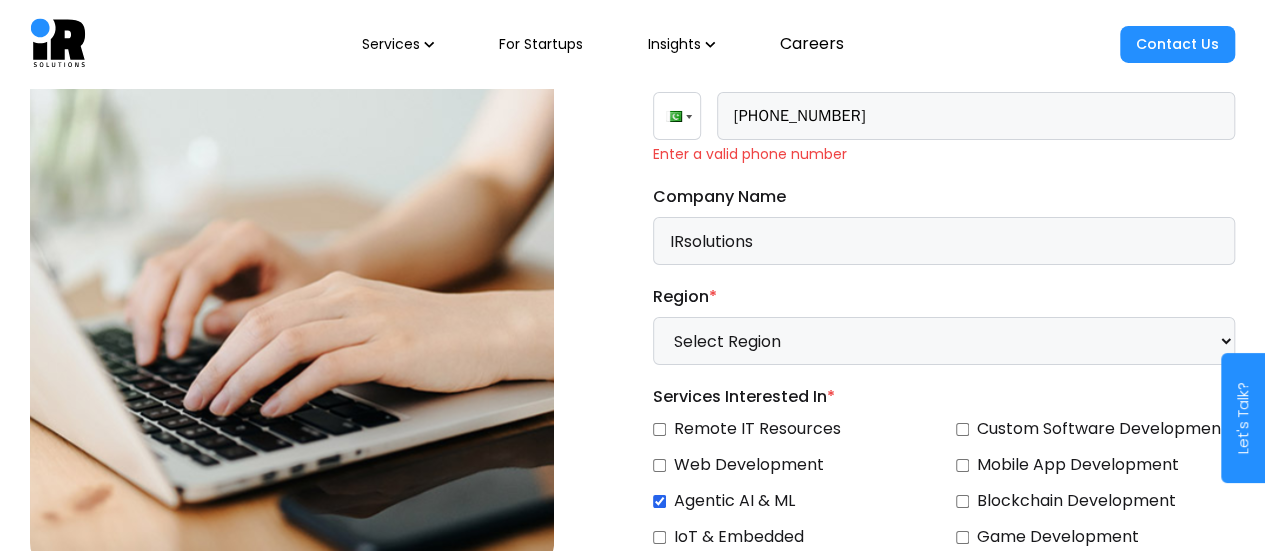 scroll, scrollTop: 7355, scrollLeft: 0, axis: vertical 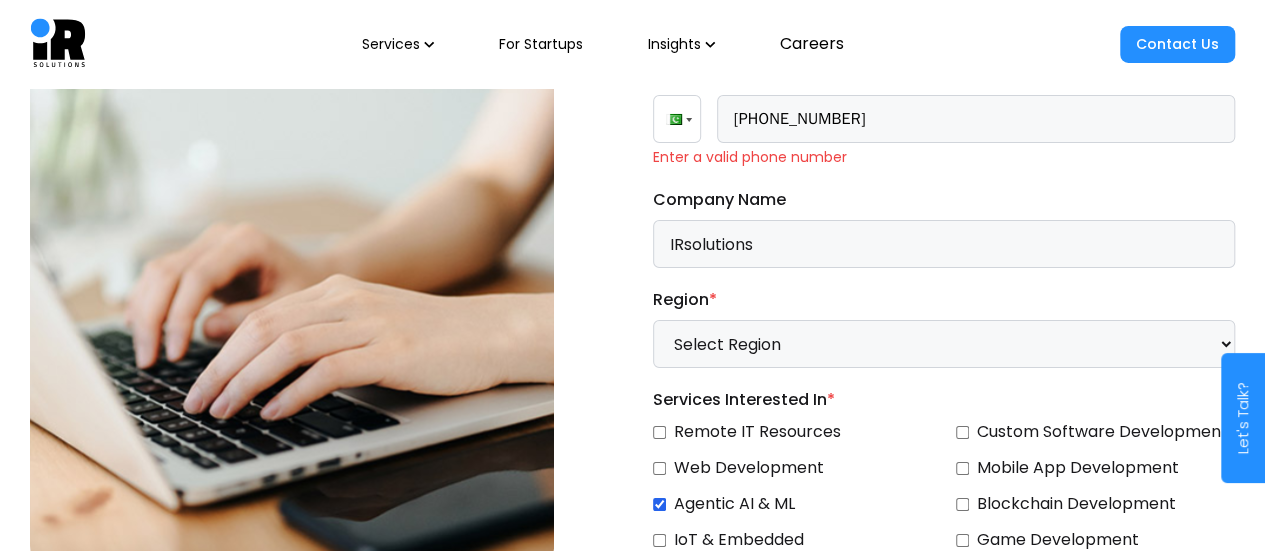 click on "[PHONE_NUMBER]" at bounding box center (976, 119) 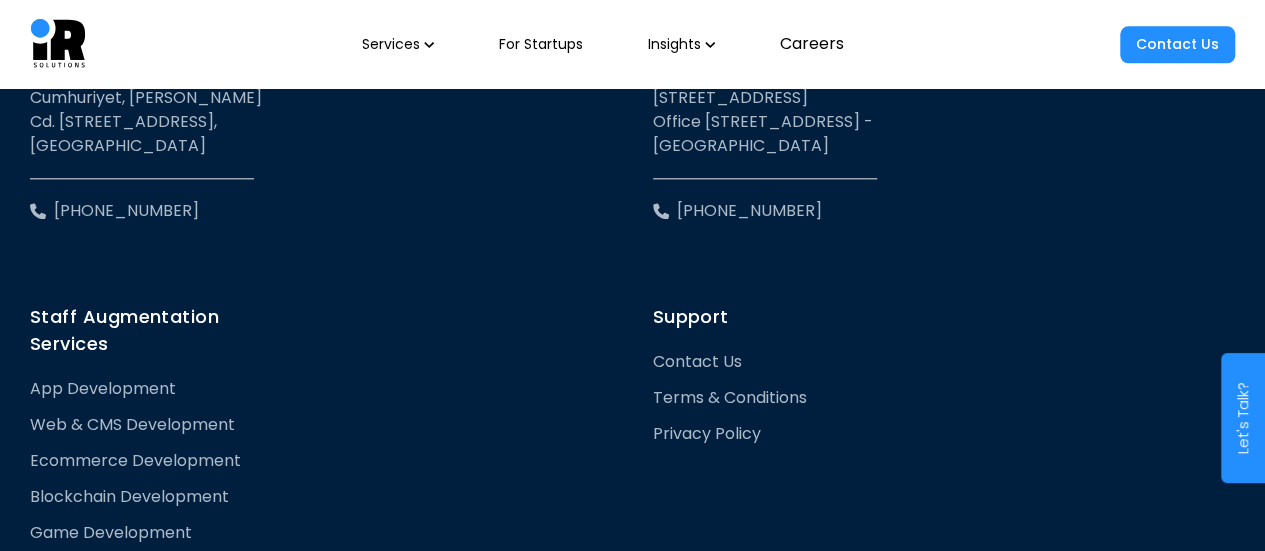 scroll, scrollTop: 8263, scrollLeft: 0, axis: vertical 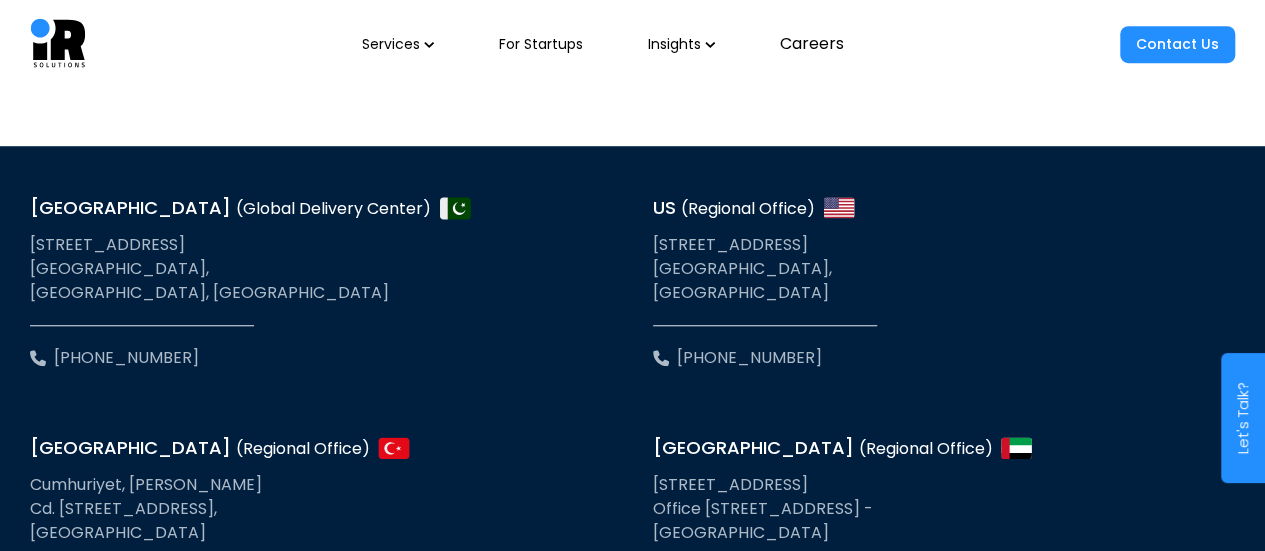 type on "[PHONE_NUMBER]" 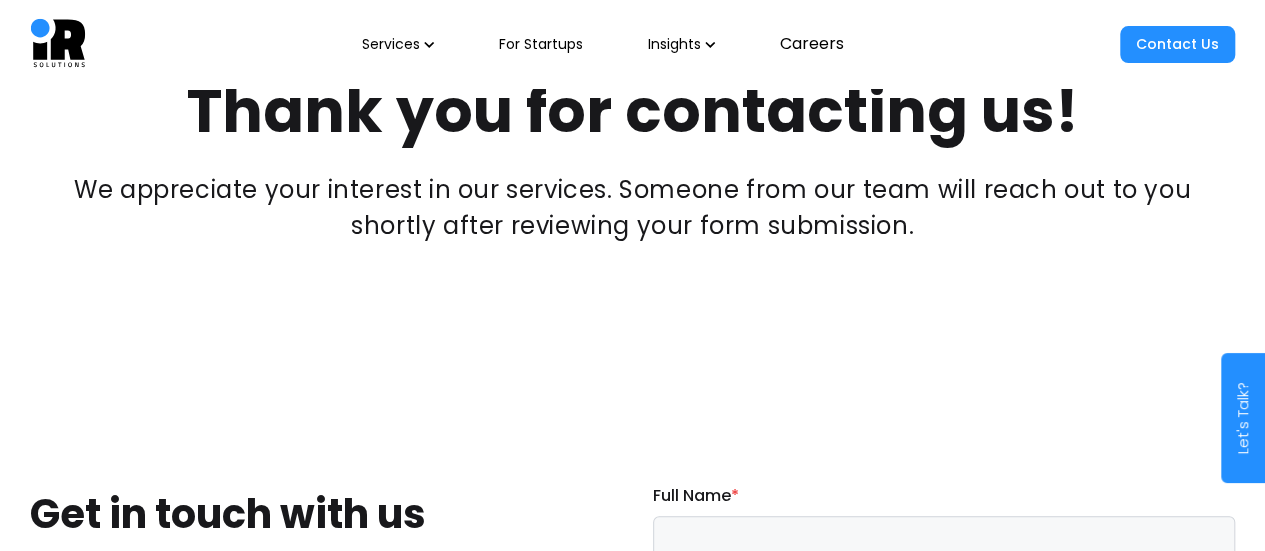 scroll, scrollTop: 0, scrollLeft: 0, axis: both 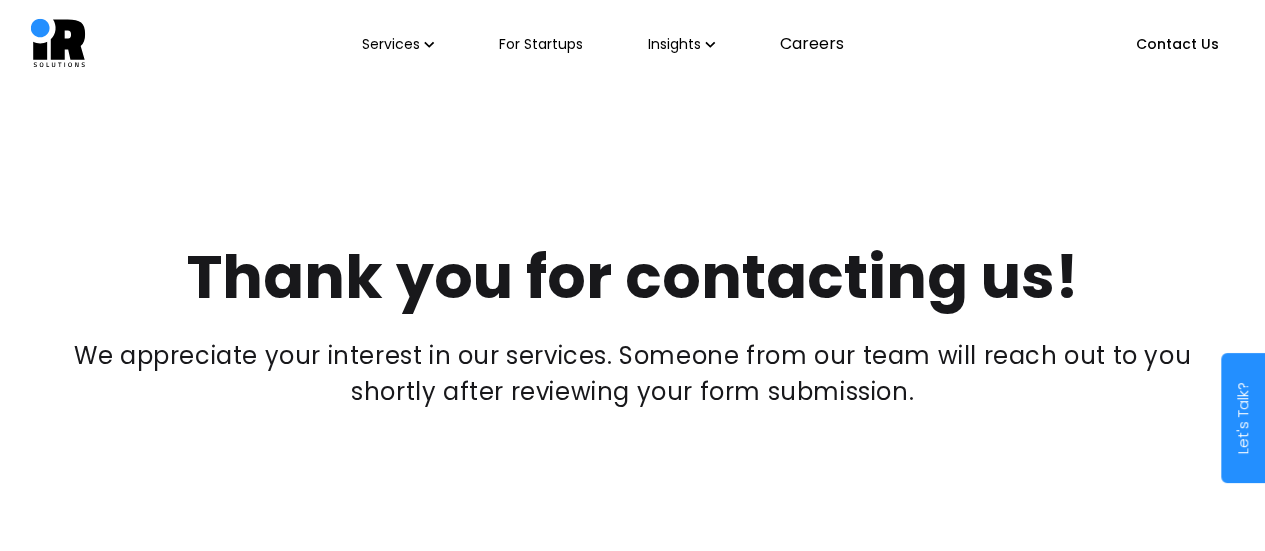 click on "Let's Talk?" at bounding box center (1243, 418) 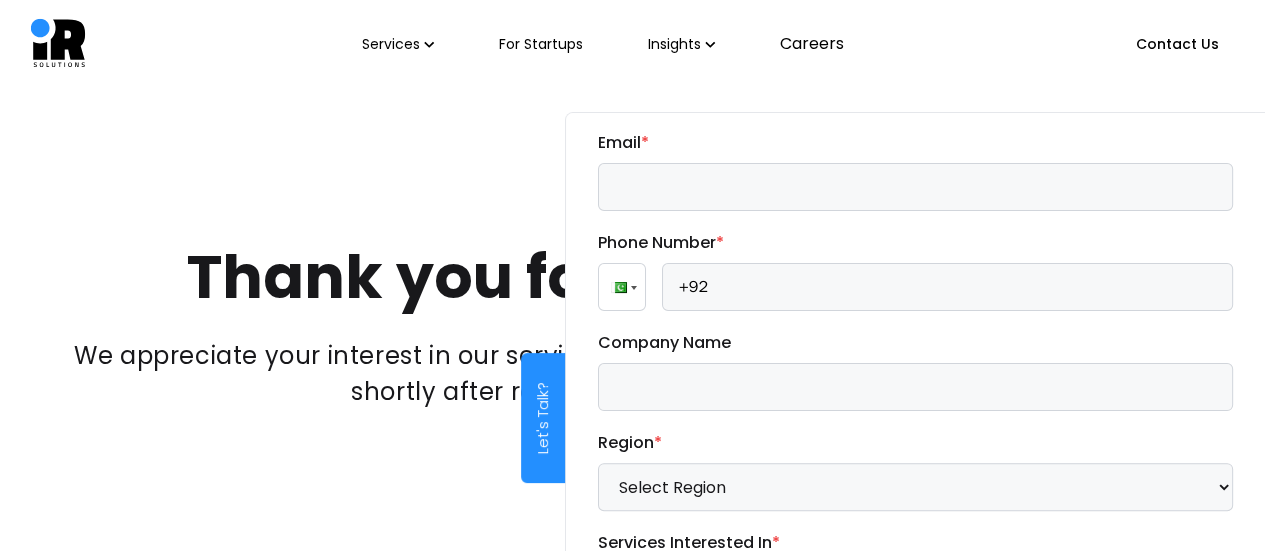 scroll, scrollTop: 0, scrollLeft: 0, axis: both 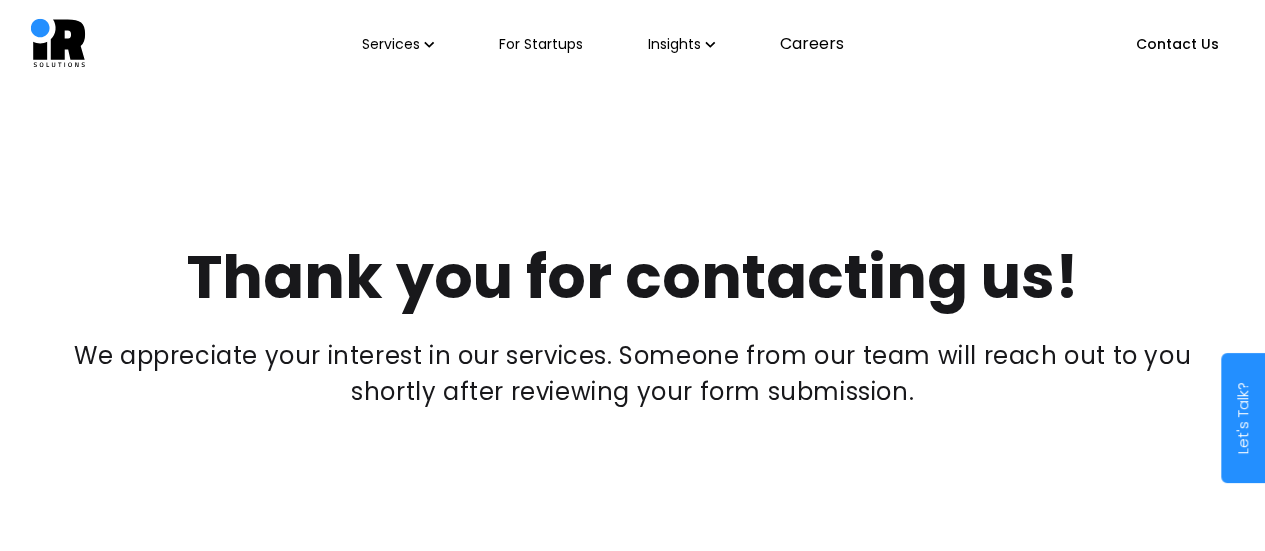 click on "Thank you for contacting us!  We appreciate your interest in our services. Someone from our team will reach out to you shortly after reviewing your form submission." at bounding box center [632, 337] 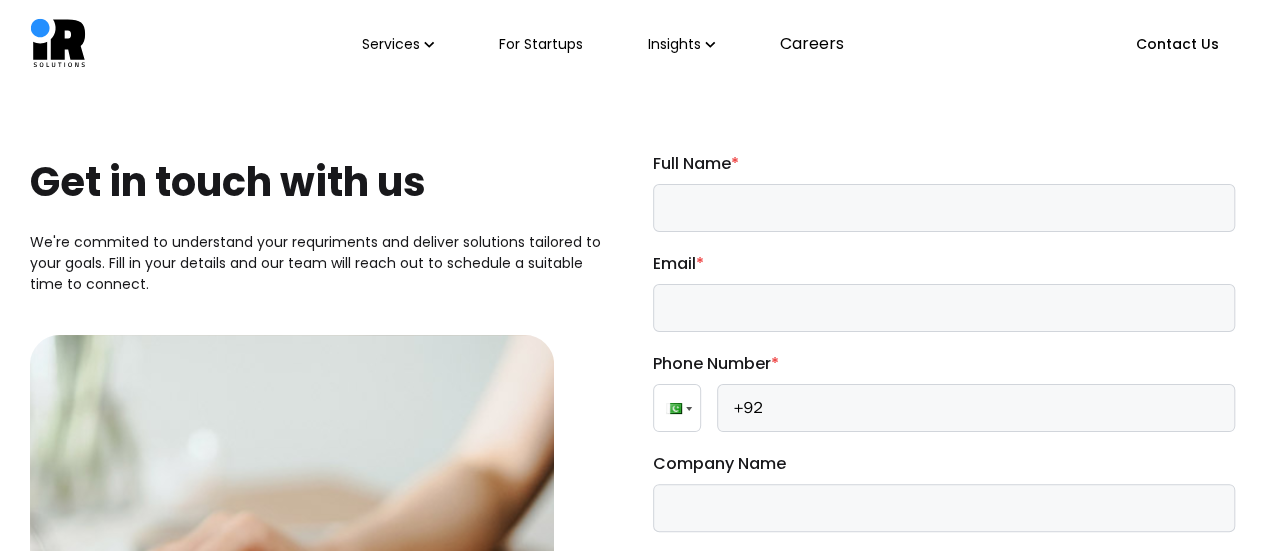 click on "Get in touch with us    We're commited to understand your requriments and deliver solutions
tailored to your goals. Fill in your details and our team will reach
out to schedule a suitable time to connect.  Full Name  * Email  * Phone Number  * Phone +92 Company Name Region  * Select Region [GEOGRAPHIC_DATA] [GEOGRAPHIC_DATA] [GEOGRAPHIC_DATA] [GEOGRAPHIC_DATA] APAC Rest of World Services Interested In  * Remote IT Resources Custom Software Development Web Development Mobile App Development Agentic AI & ML Blockchain Development IoT & Embedded Game Development DevOps E-Commerce Development Digital Marketing Other IT Services Project Details  * Submit" at bounding box center (632, 715) 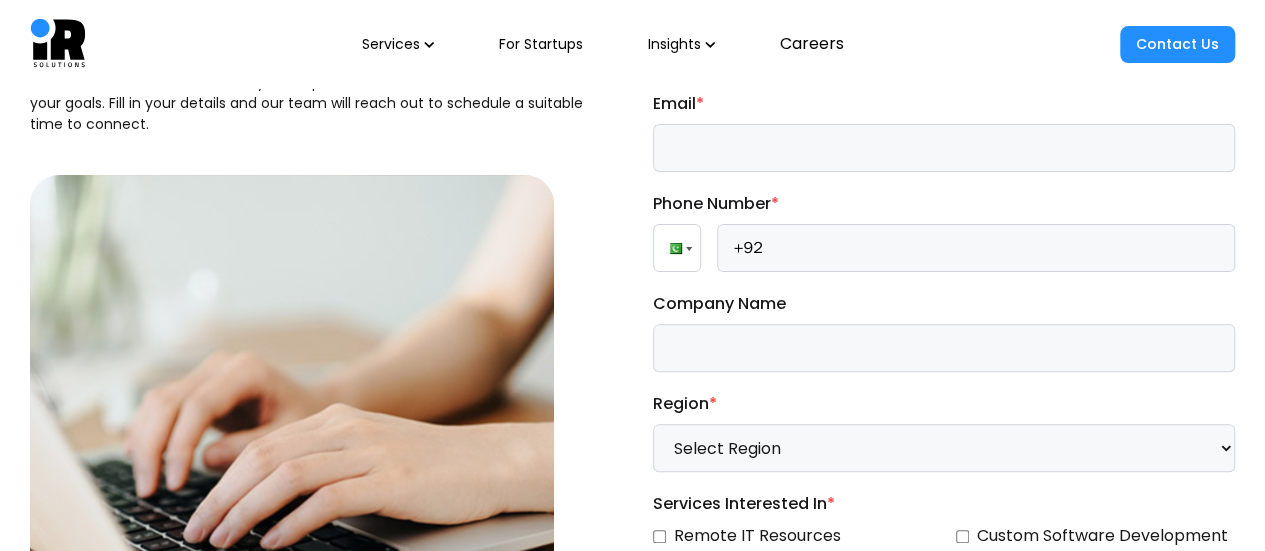 scroll, scrollTop: 164, scrollLeft: 0, axis: vertical 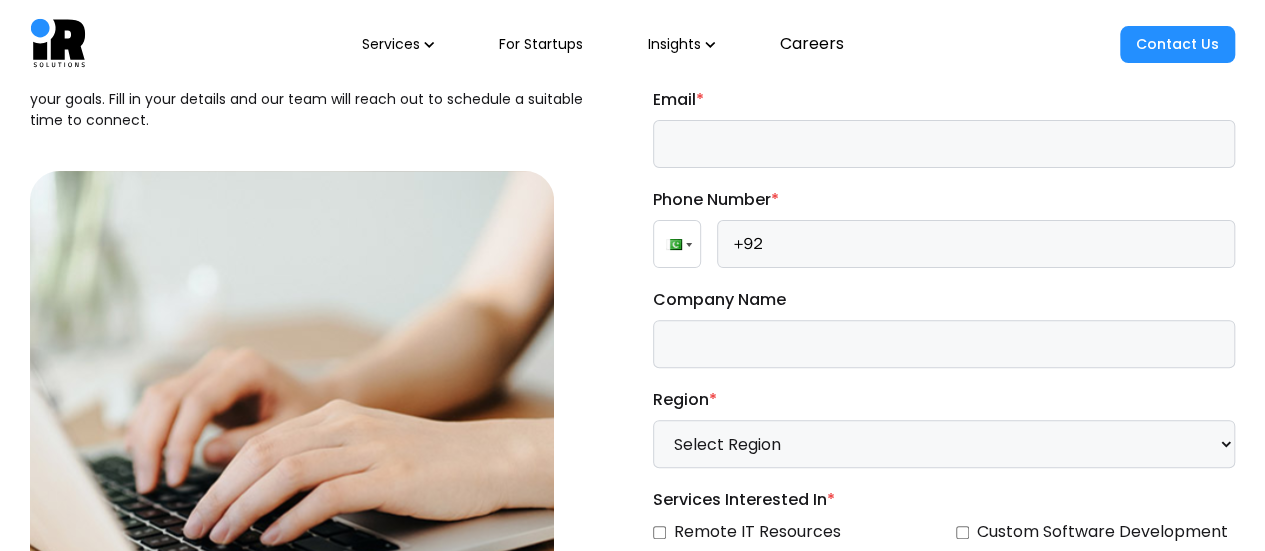 click on "For Startups" at bounding box center (541, 44) 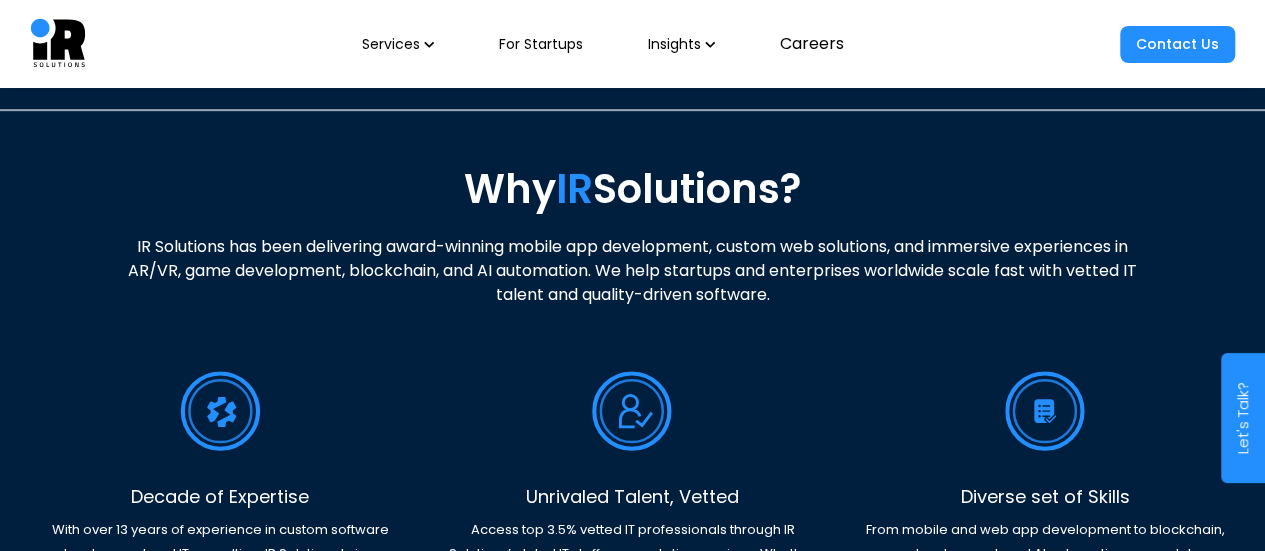 scroll, scrollTop: 0, scrollLeft: 0, axis: both 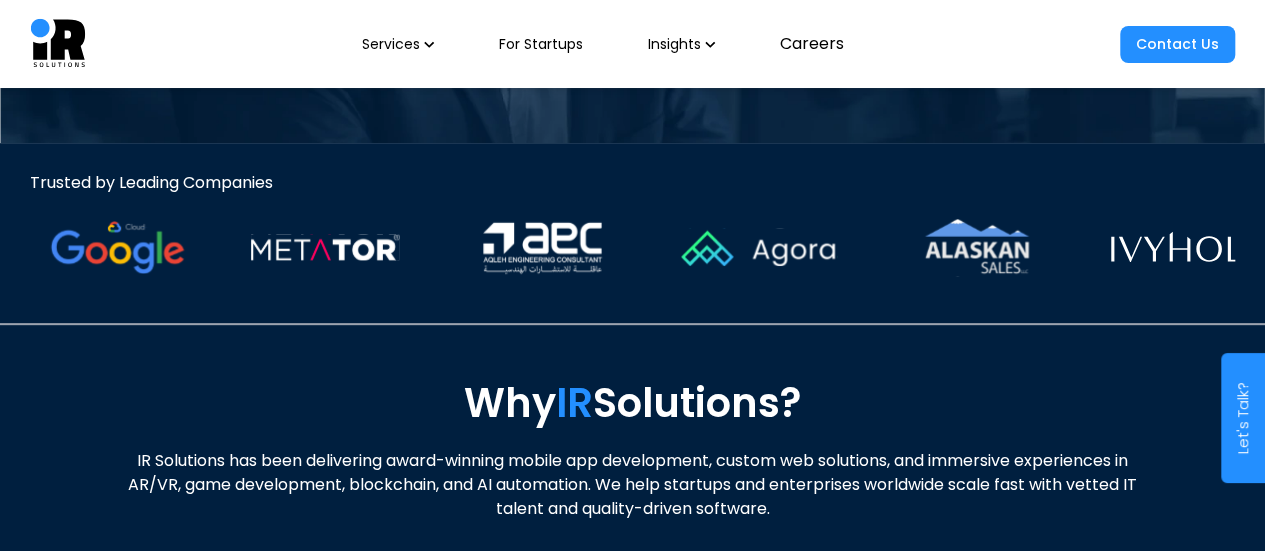 click at bounding box center [1406, 246] 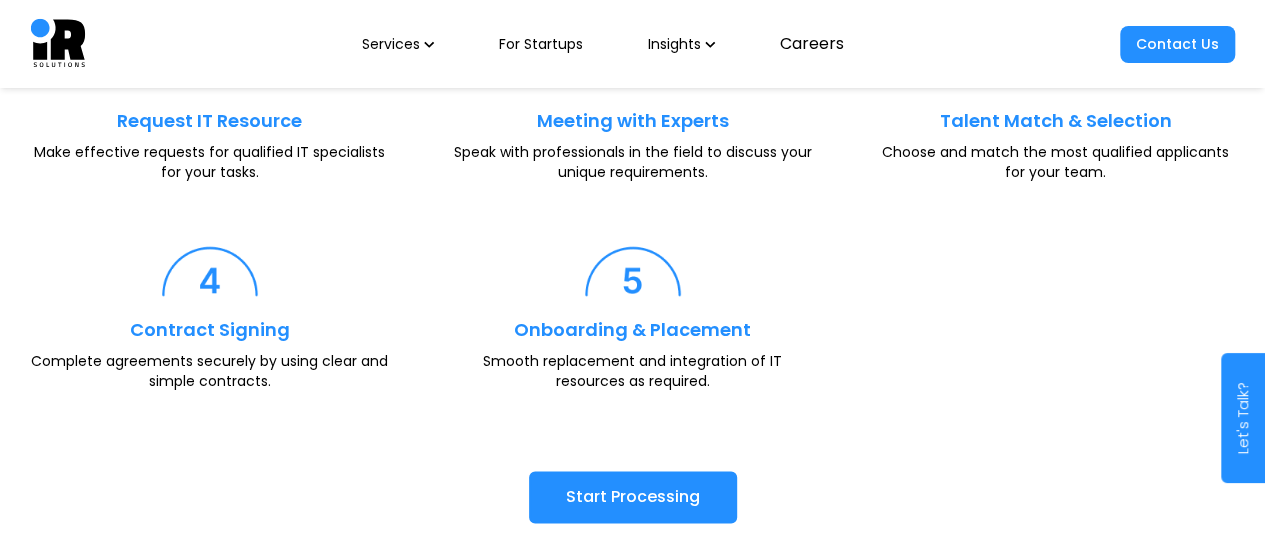 scroll, scrollTop: 1400, scrollLeft: 0, axis: vertical 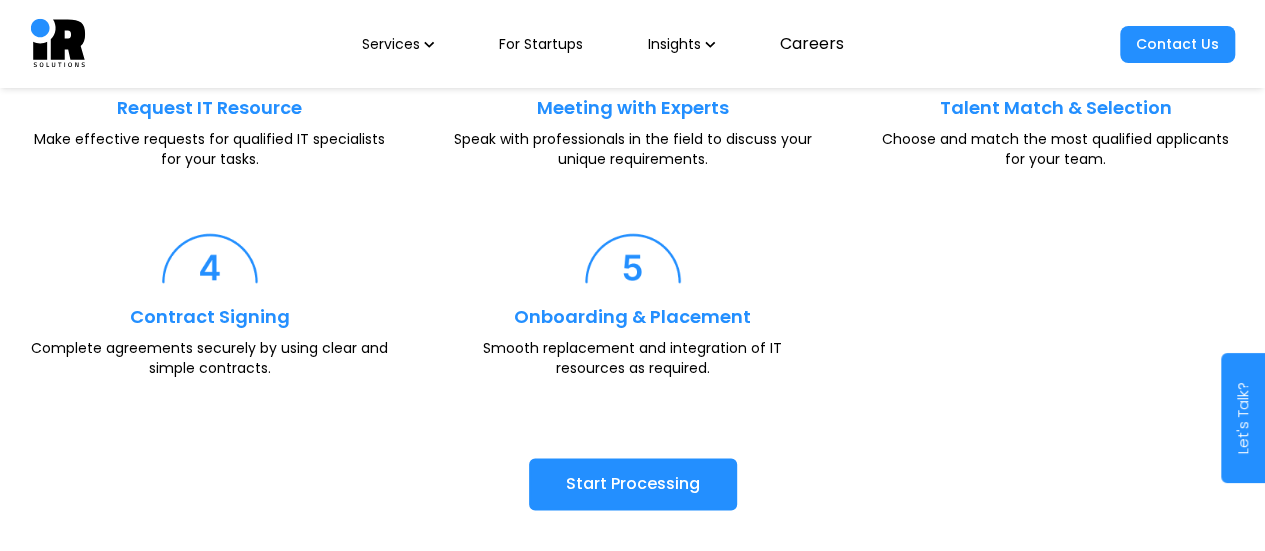 click on "Start Processing" at bounding box center [633, 484] 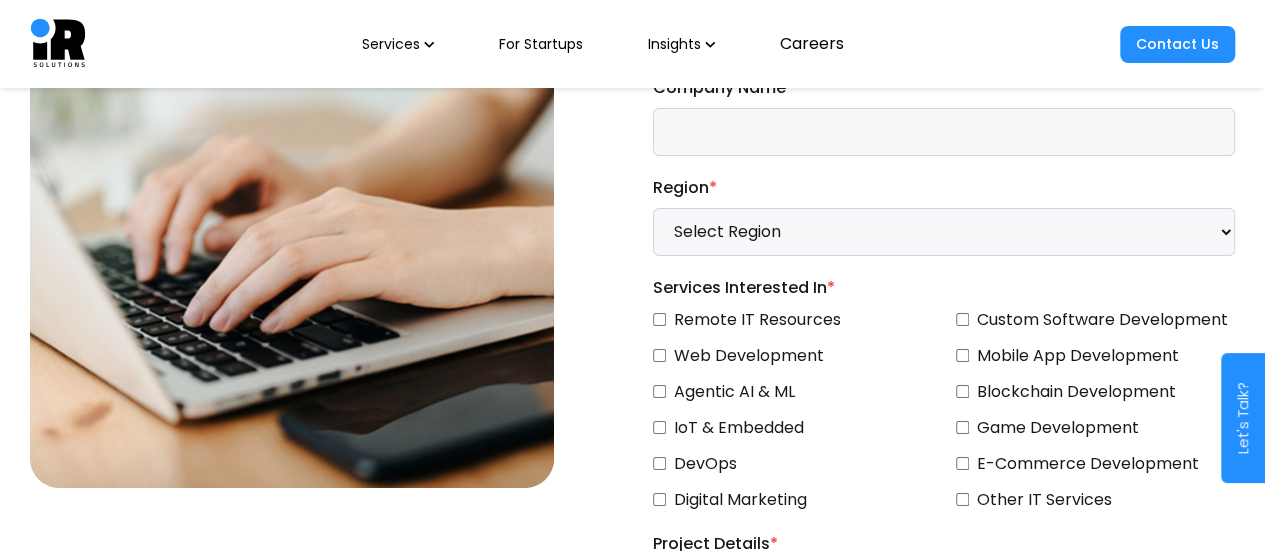 scroll, scrollTop: 7534, scrollLeft: 0, axis: vertical 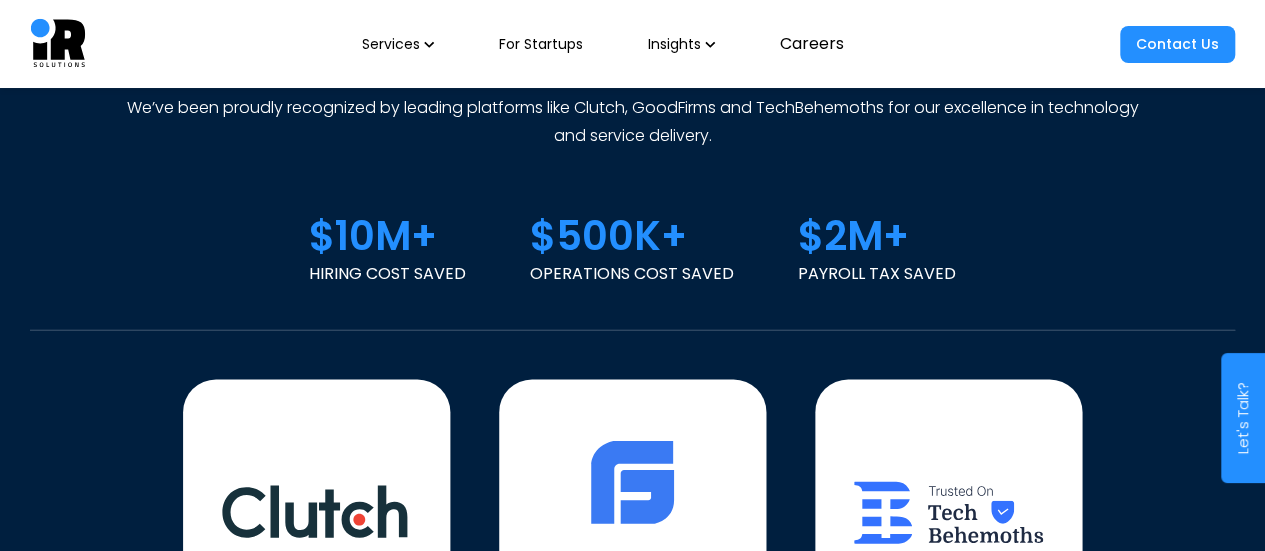 click at bounding box center (944, 847) 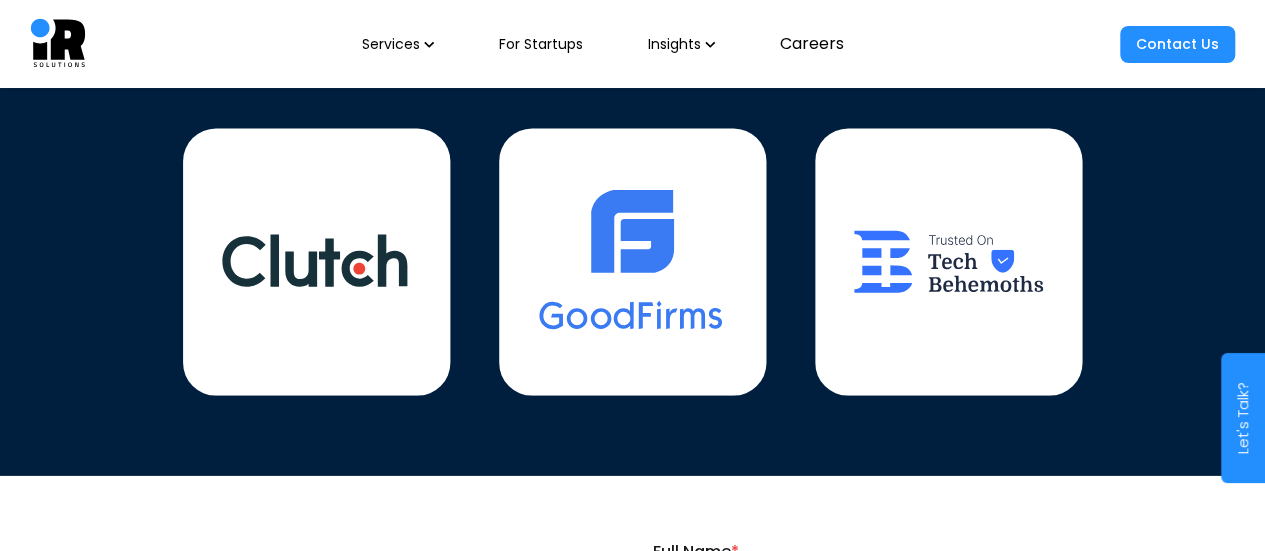 scroll, scrollTop: 6682, scrollLeft: 0, axis: vertical 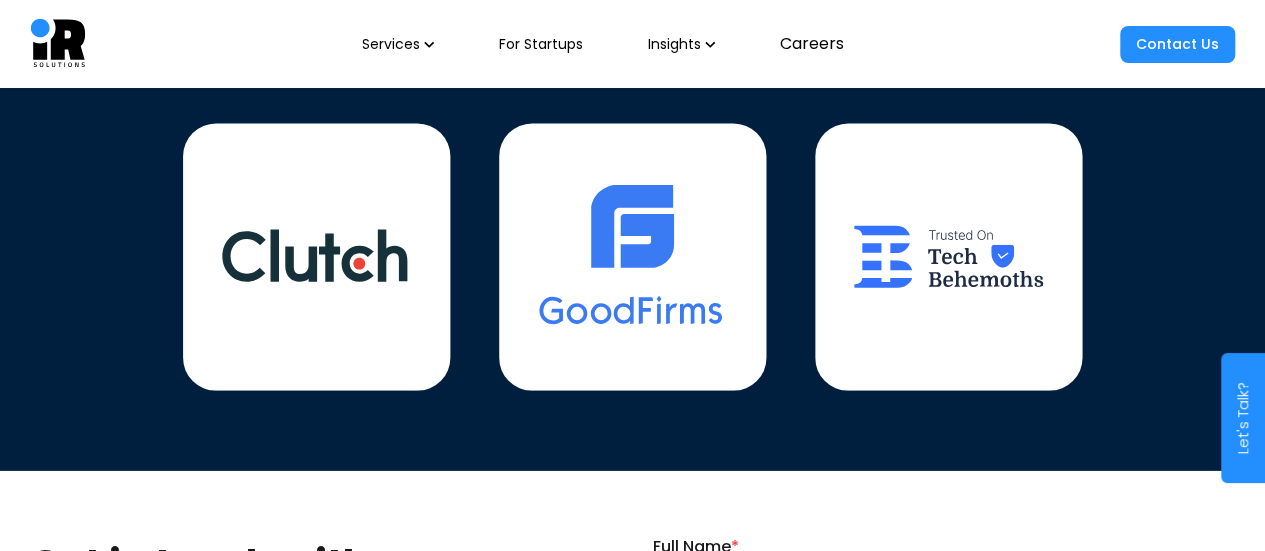 type on "+92 343-2323333" 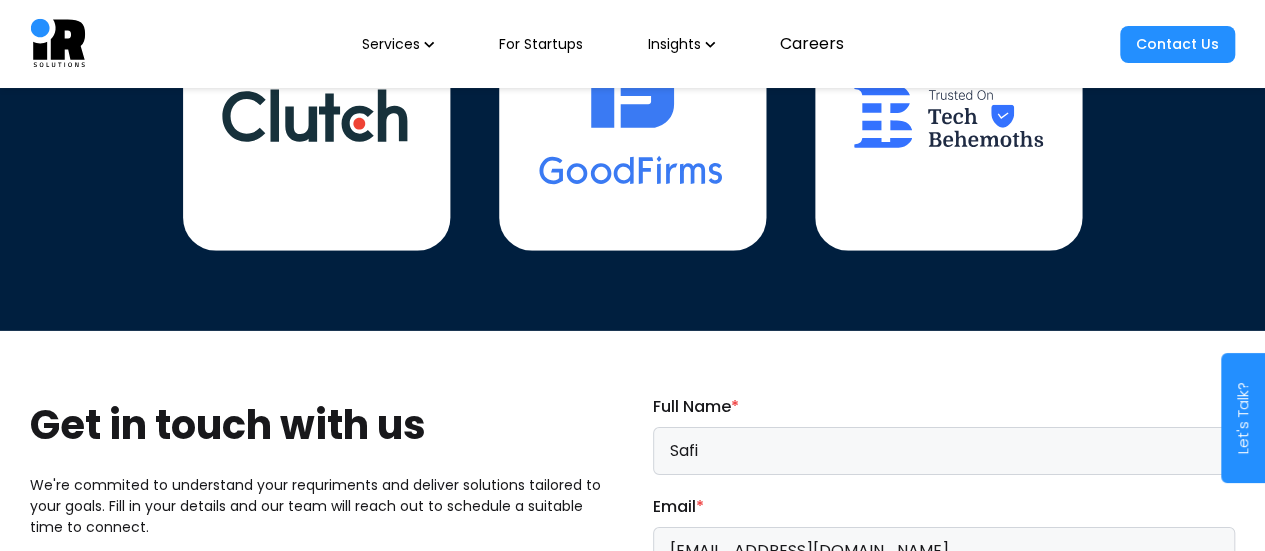 click on "Agentic AI & ML" at bounding box center [792, 1011] 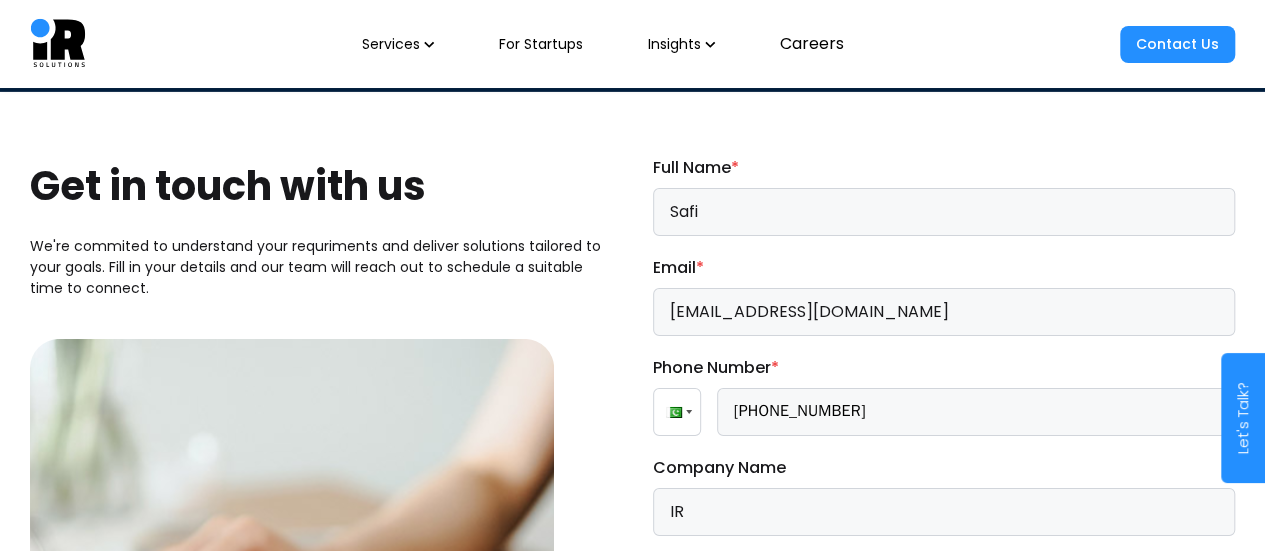 scroll, scrollTop: 7121, scrollLeft: 0, axis: vertical 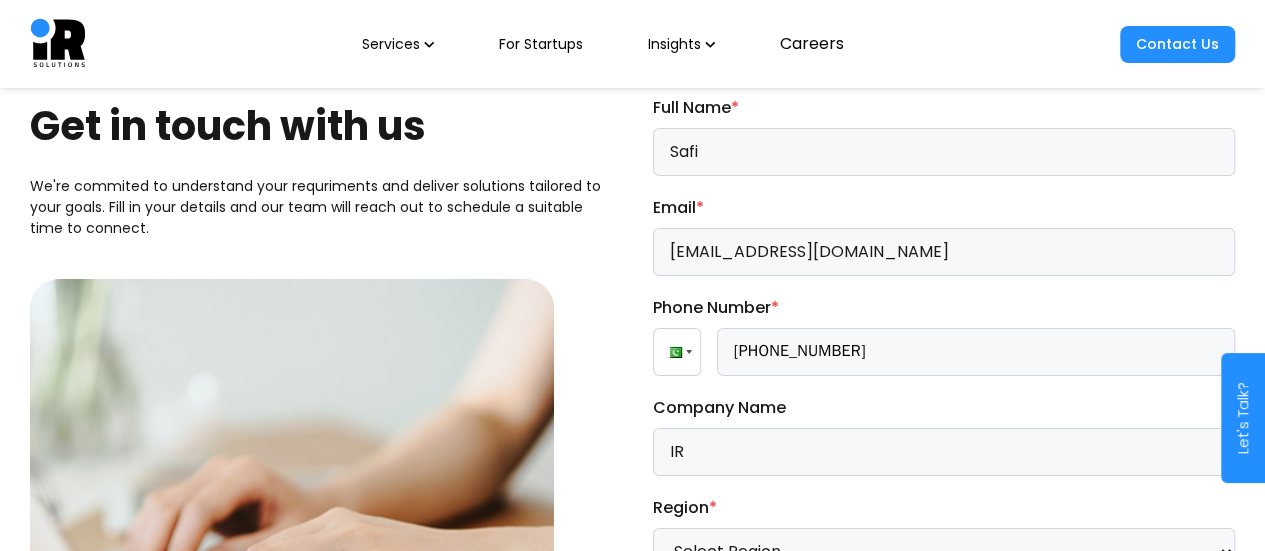 click at bounding box center (944, 965) 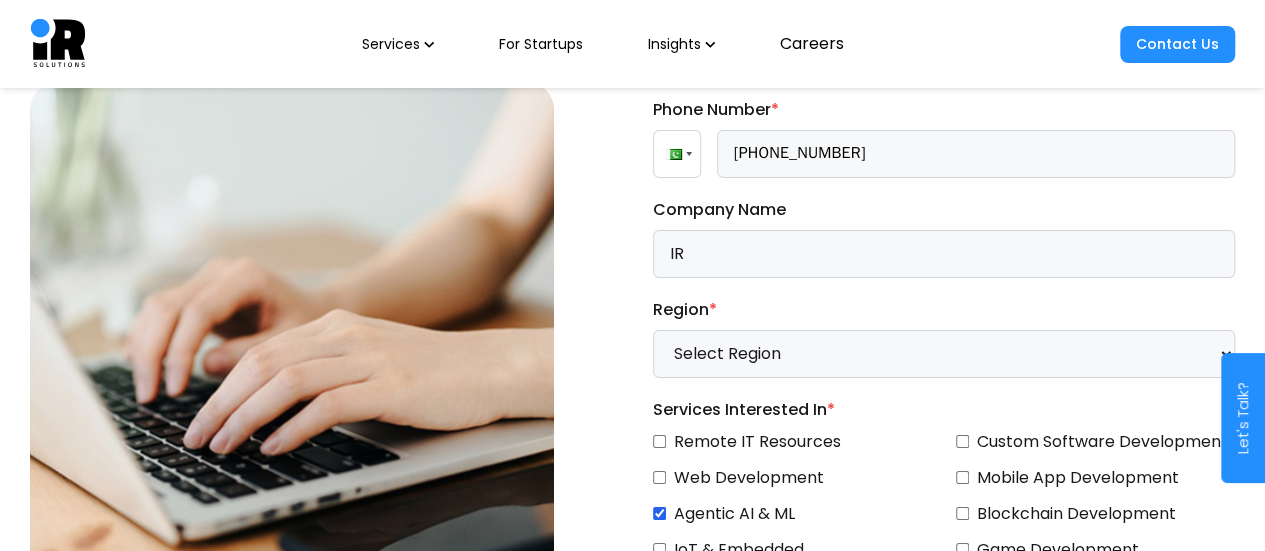 scroll, scrollTop: 7320, scrollLeft: 0, axis: vertical 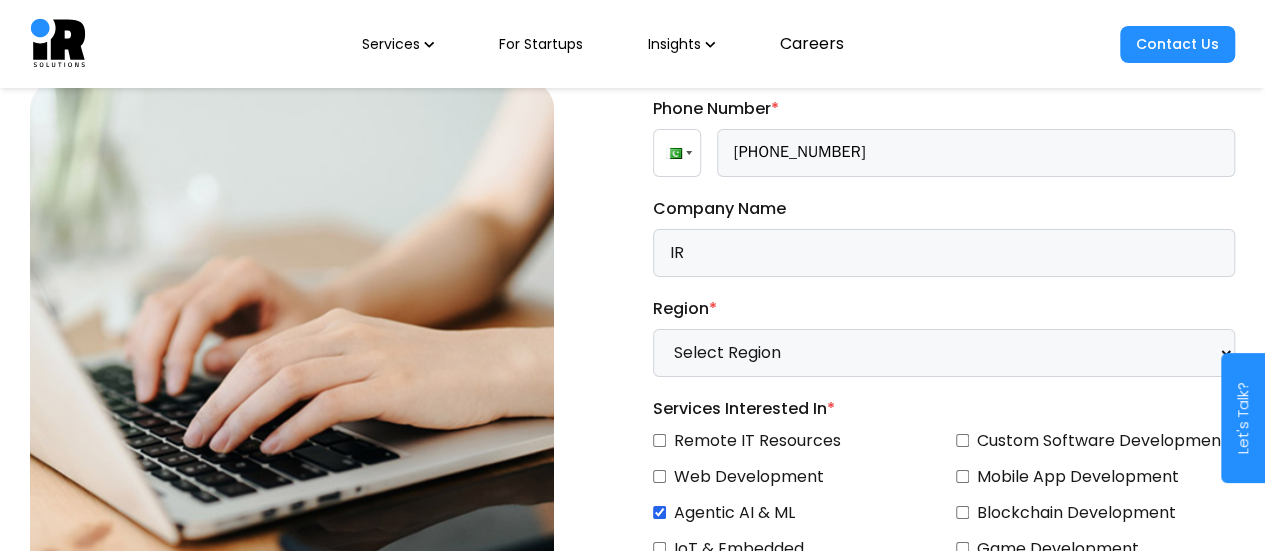 type on "a" 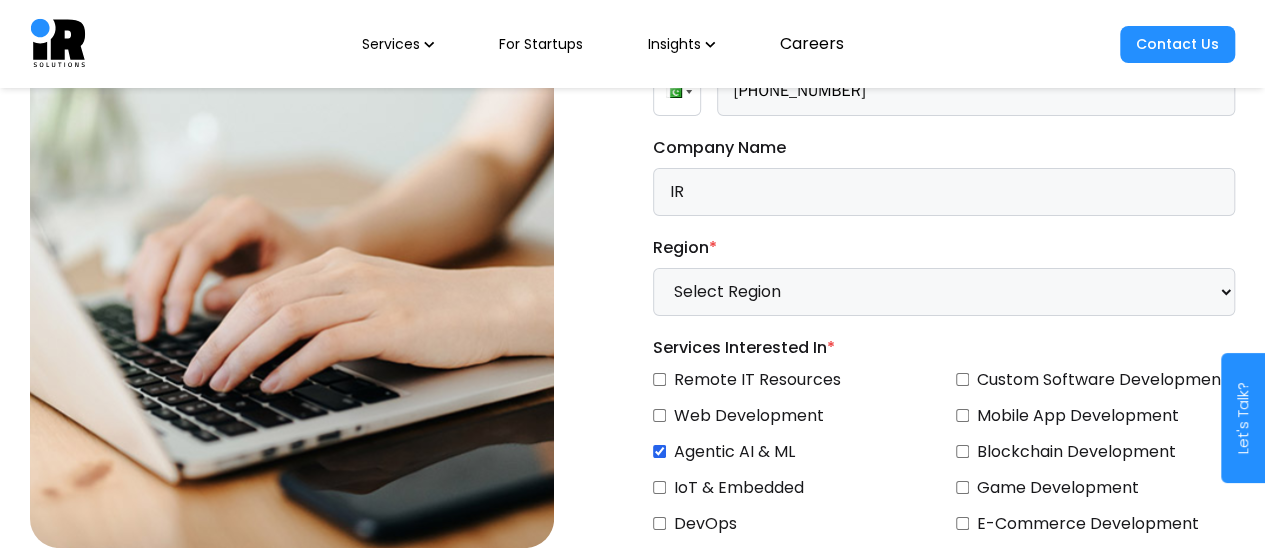 scroll, scrollTop: 7394, scrollLeft: 0, axis: vertical 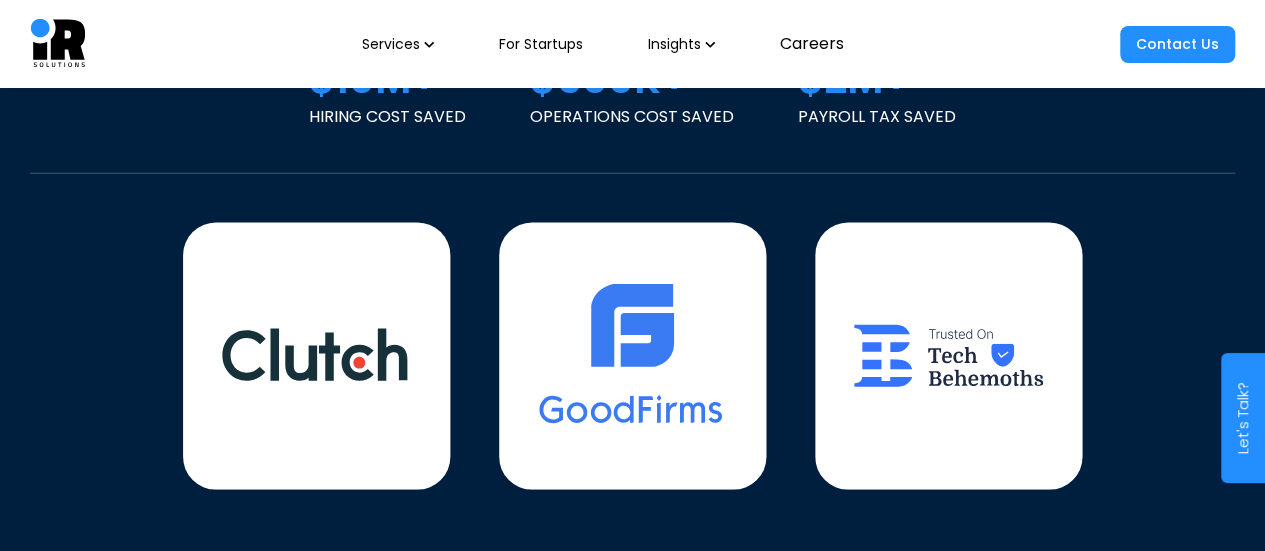 click on "s" at bounding box center (944, 690) 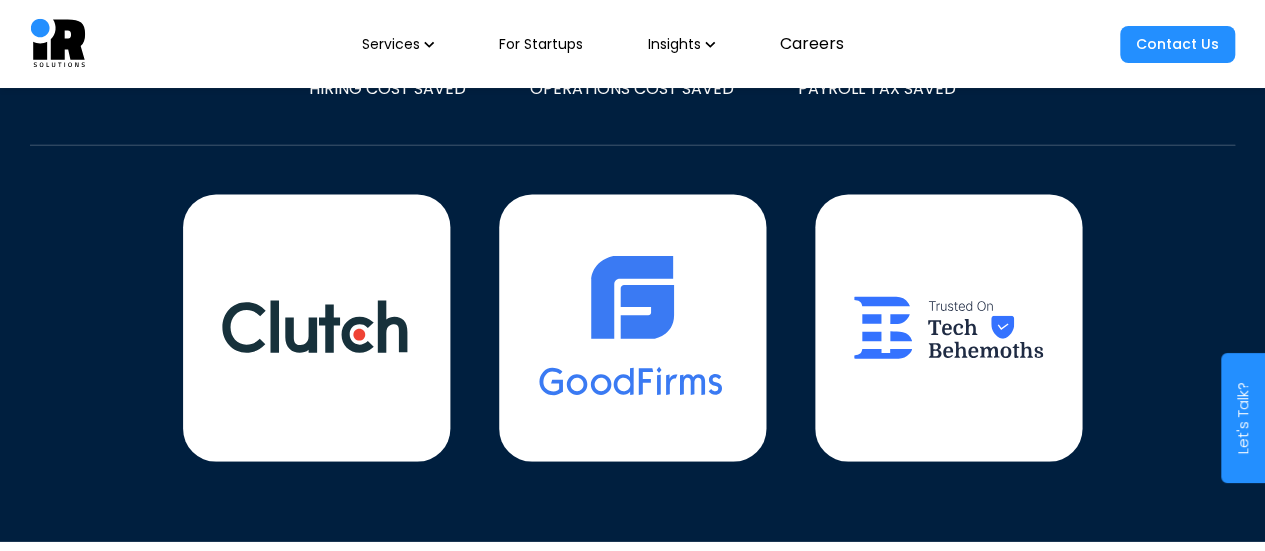 type on "+92 323-2323333" 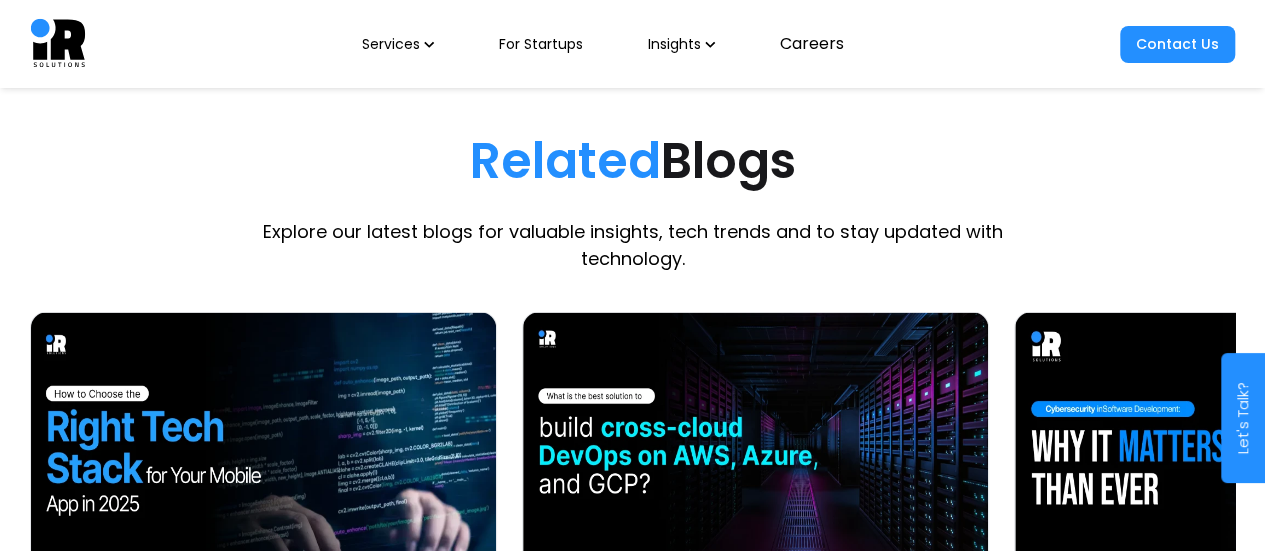scroll, scrollTop: 5360, scrollLeft: 0, axis: vertical 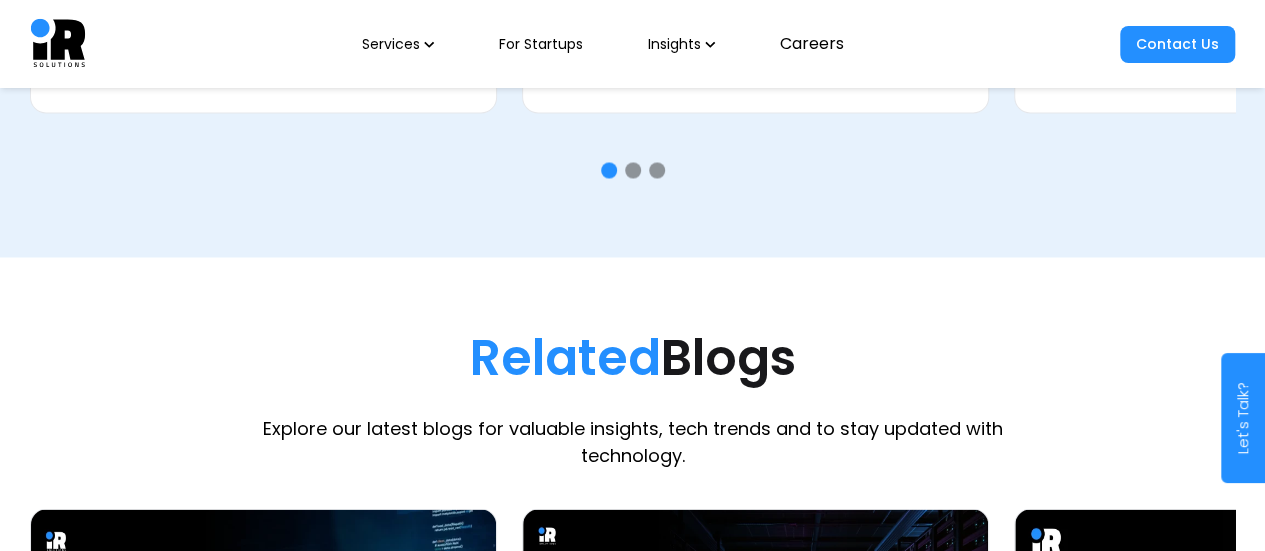 click on "Services" at bounding box center [398, 44] 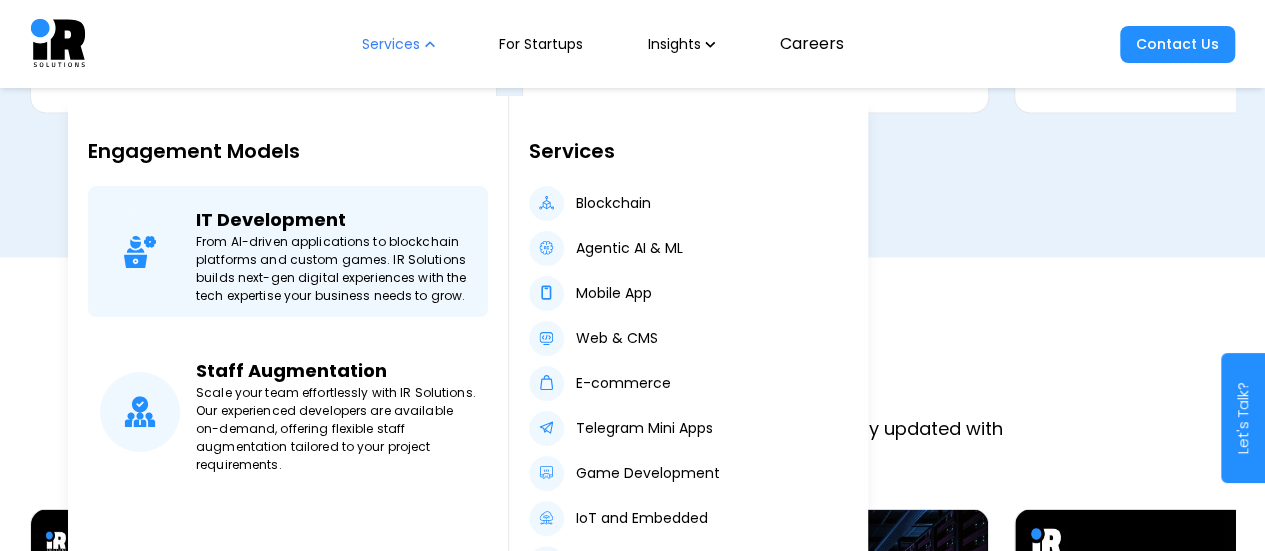 click on "IT Development" at bounding box center [336, 215] 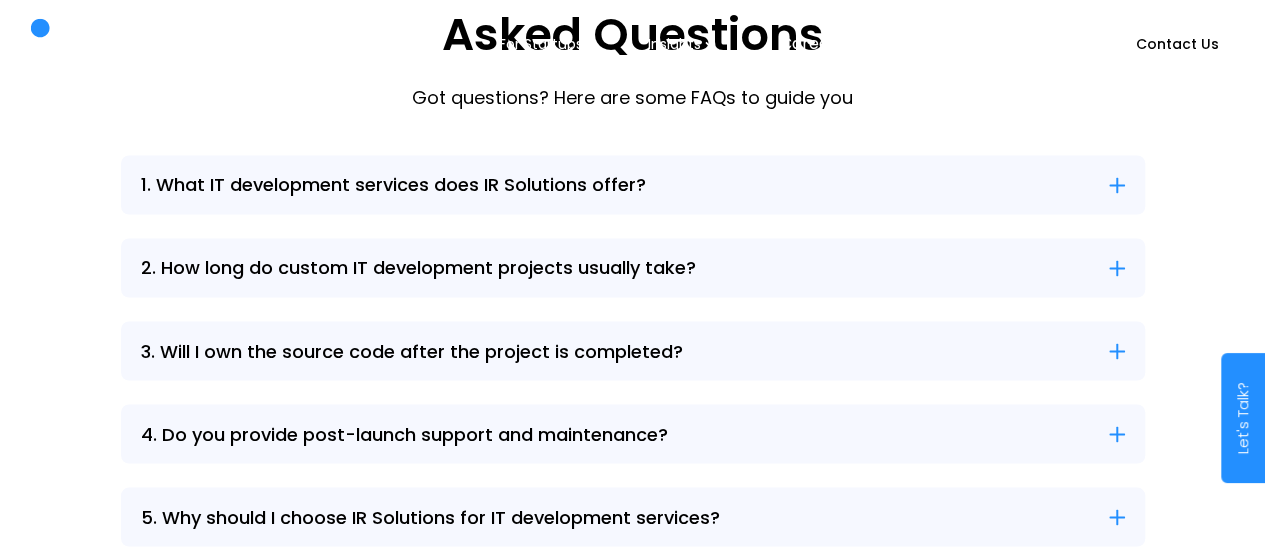 scroll, scrollTop: 0, scrollLeft: 0, axis: both 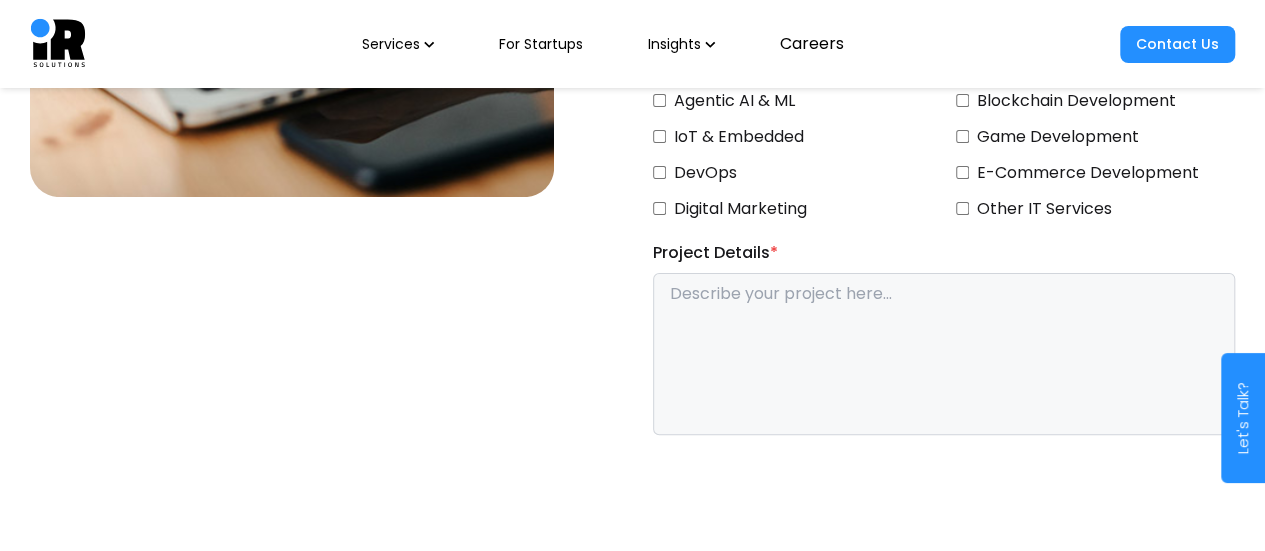 click on "Türkiye      (Regional Office)" at bounding box center [321, 977] 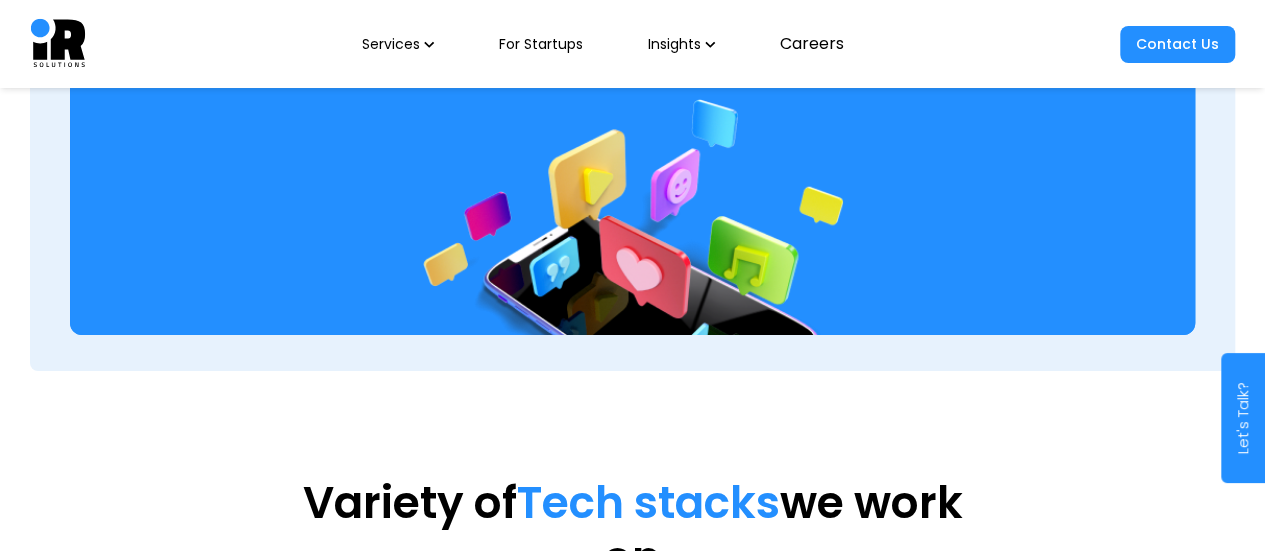 scroll, scrollTop: 3665, scrollLeft: 0, axis: vertical 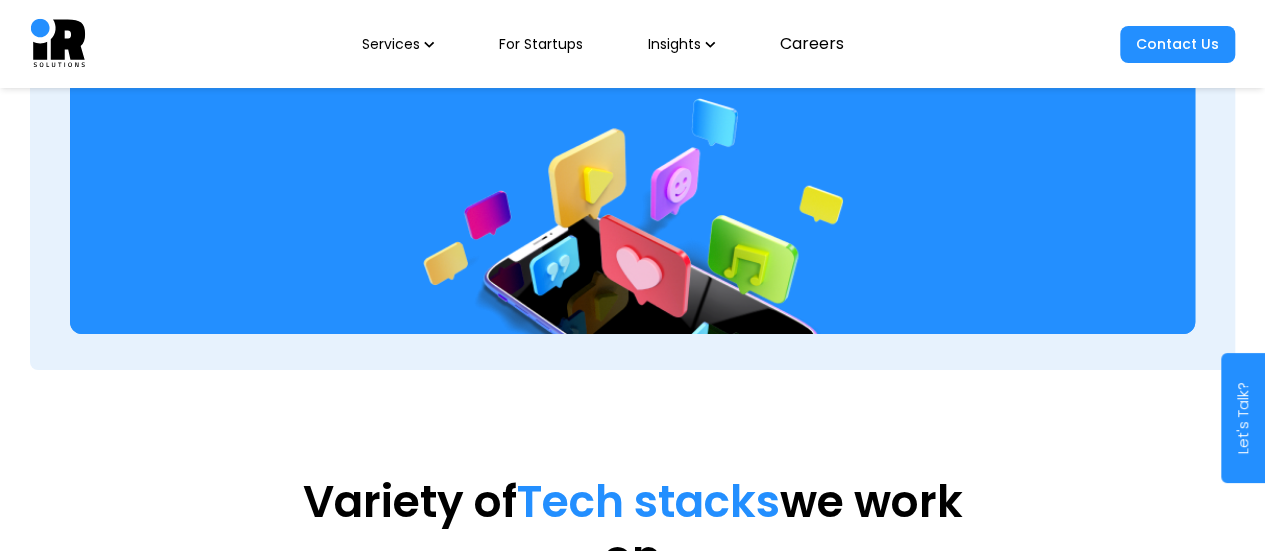 click on "Mobile" at bounding box center (535, 774) 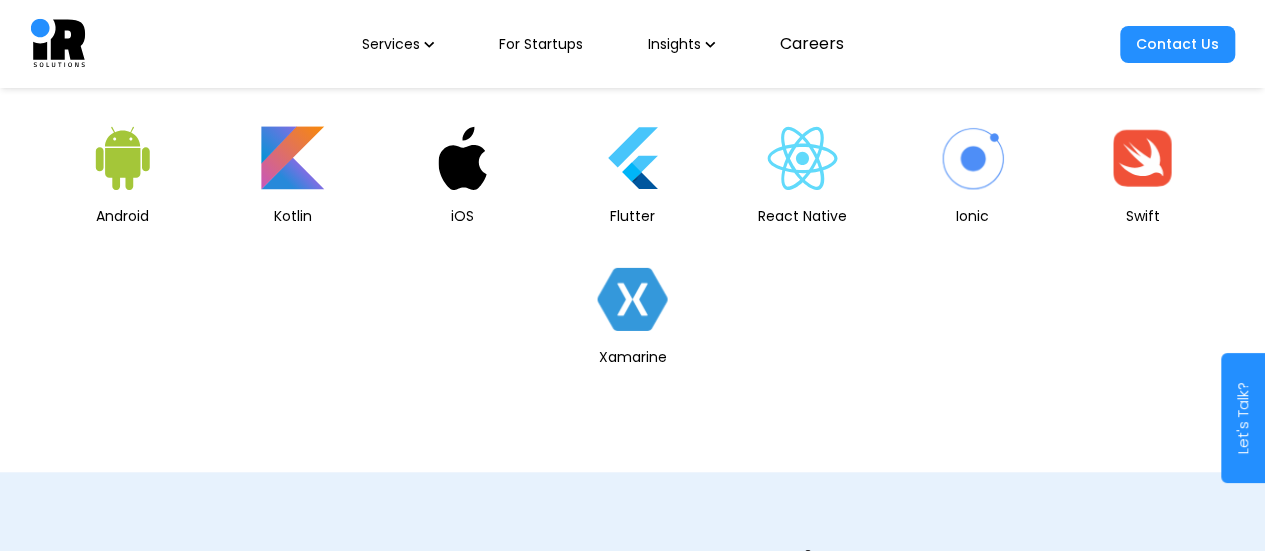 scroll, scrollTop: 4405, scrollLeft: 0, axis: vertical 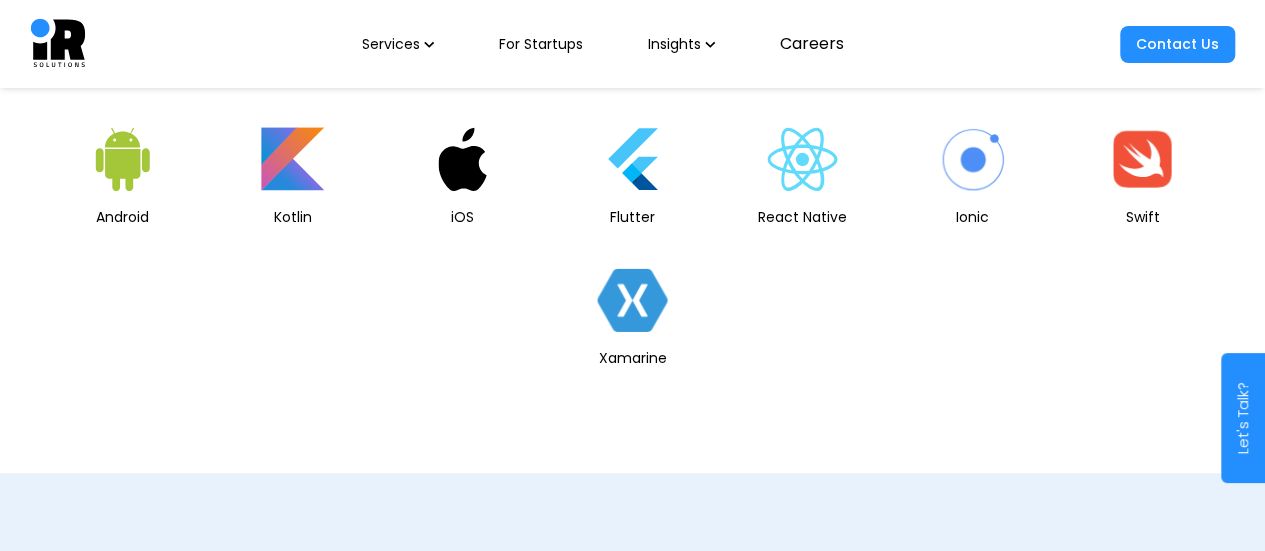 click at bounding box center (633, 1125) 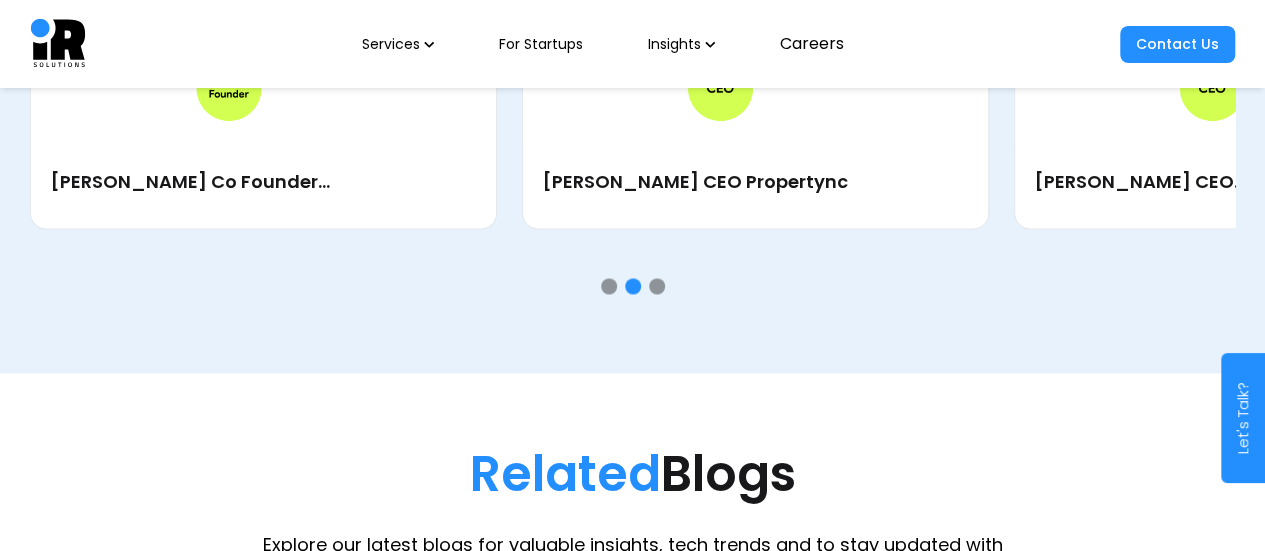 scroll, scrollTop: 5247, scrollLeft: 0, axis: vertical 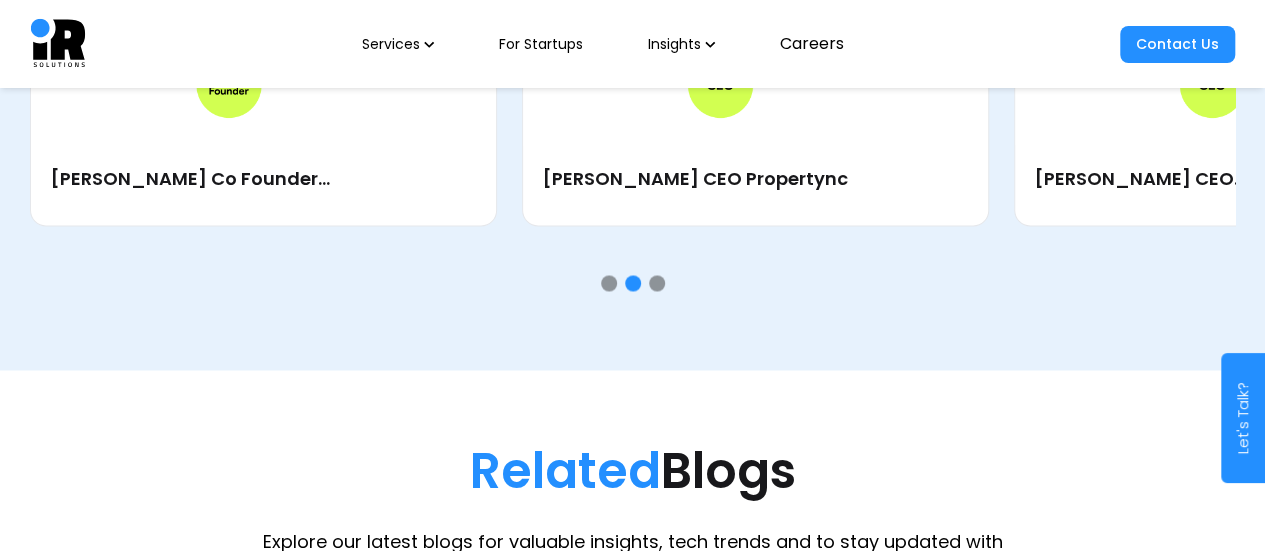 click at bounding box center (633, 1054) 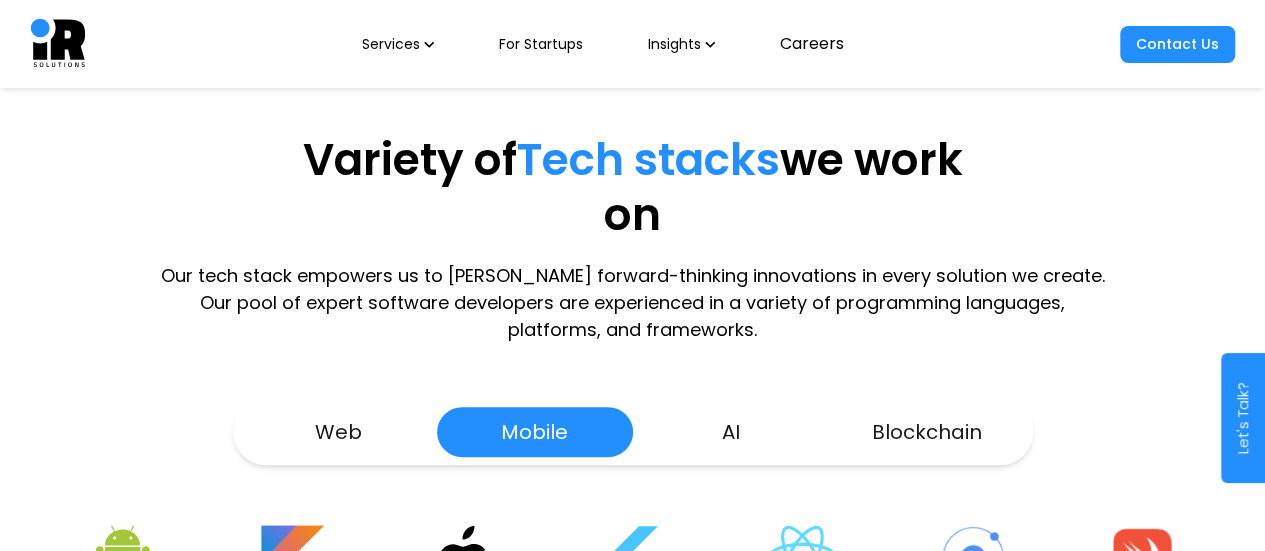 scroll, scrollTop: 3916, scrollLeft: 0, axis: vertical 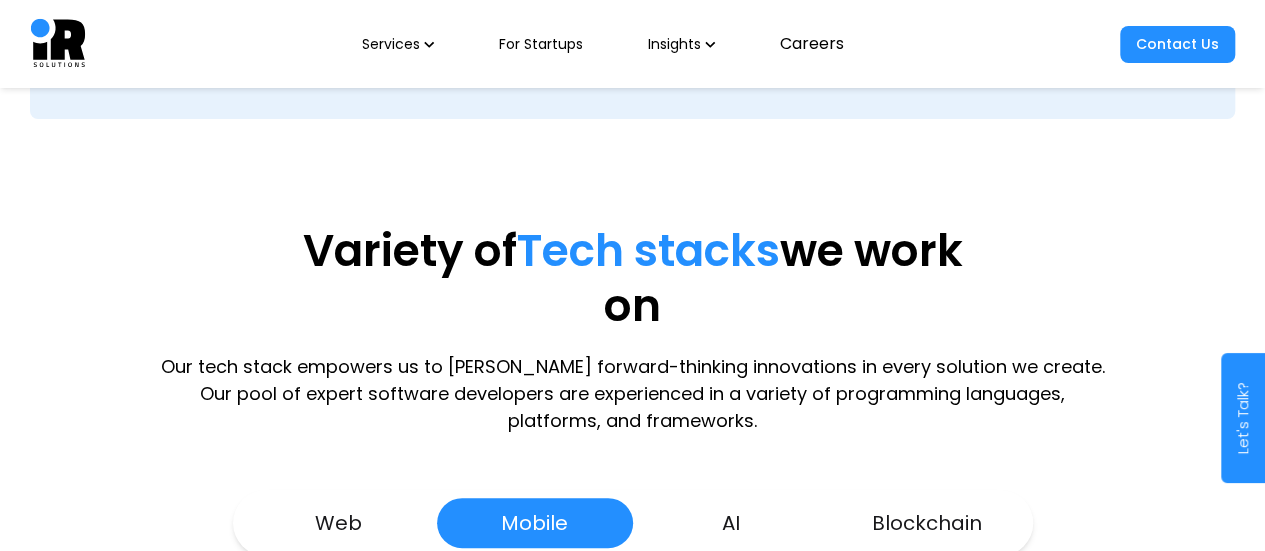 click on "For Startups" at bounding box center [541, 44] 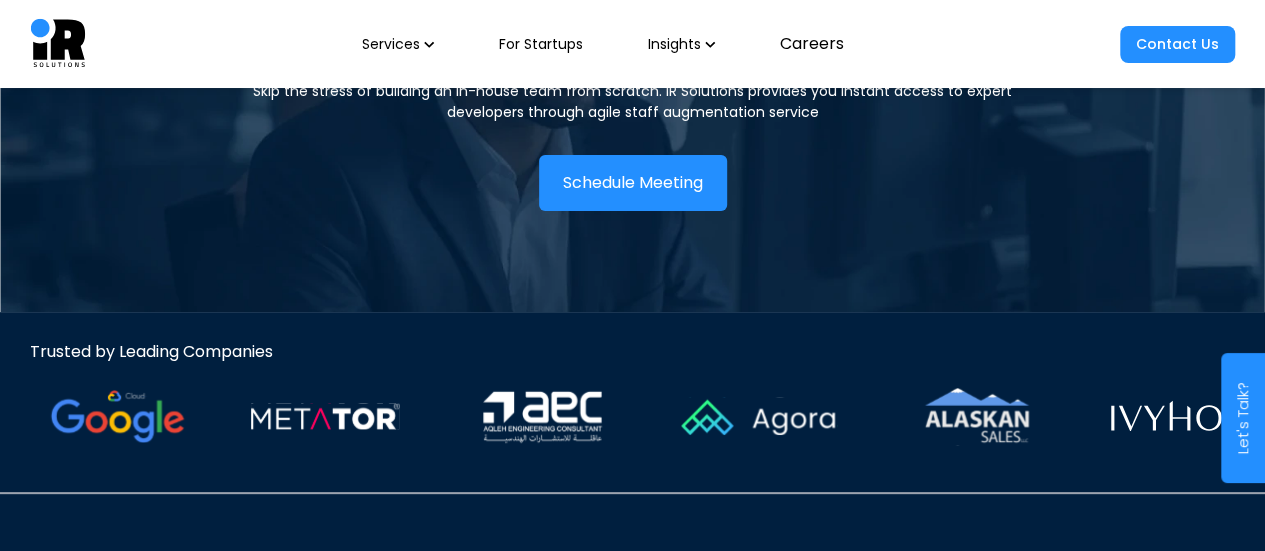 scroll, scrollTop: 0, scrollLeft: 0, axis: both 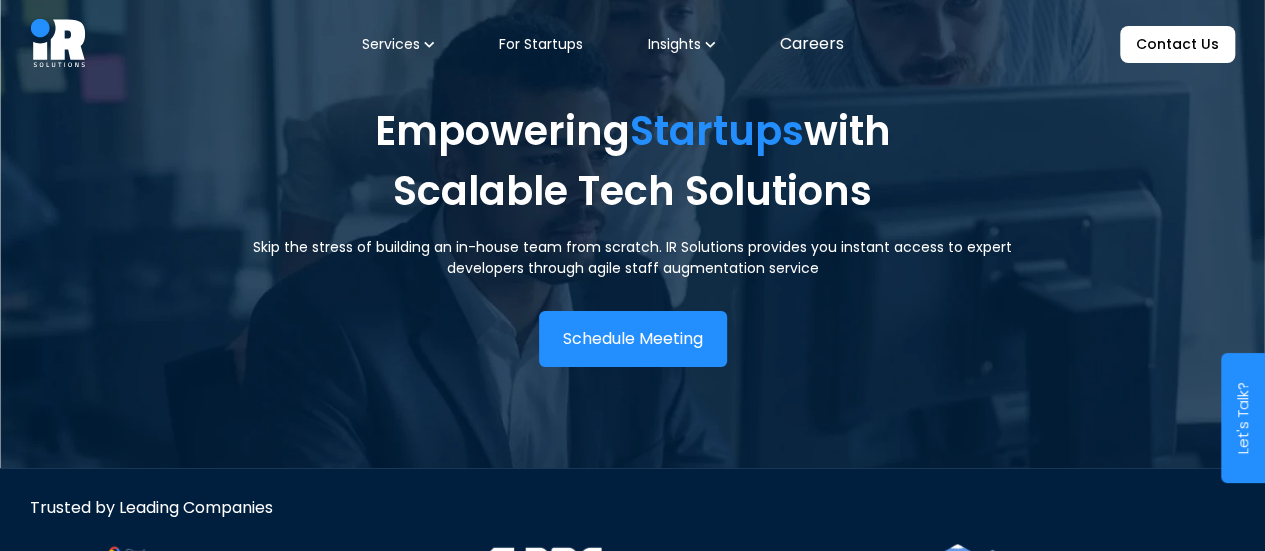 click on "Insights" at bounding box center [682, 44] 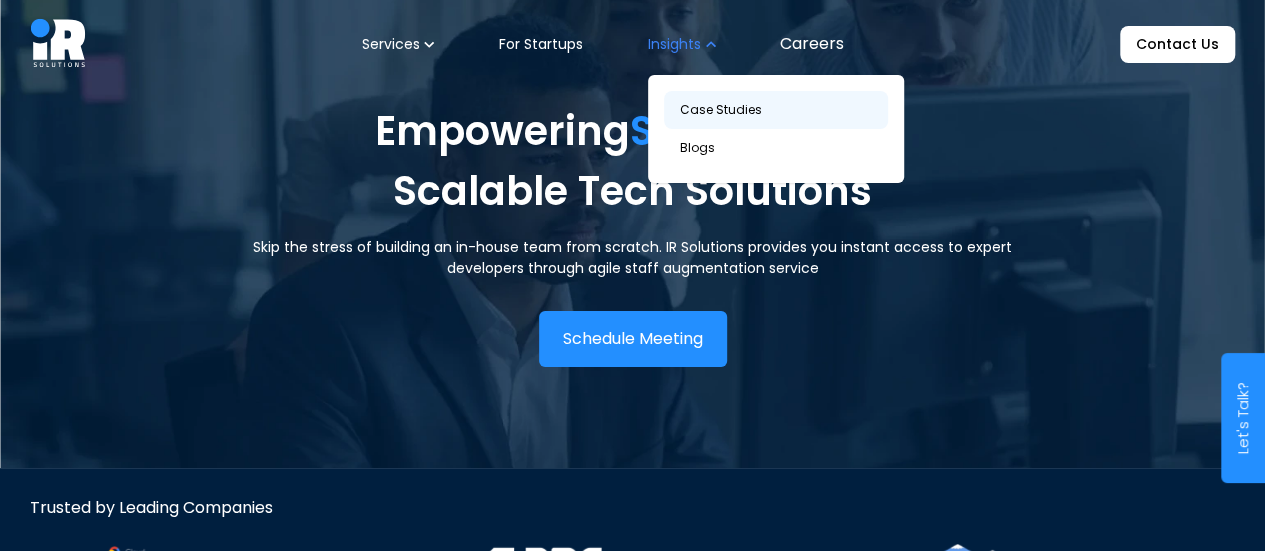 click on "Case Studies" at bounding box center [776, 110] 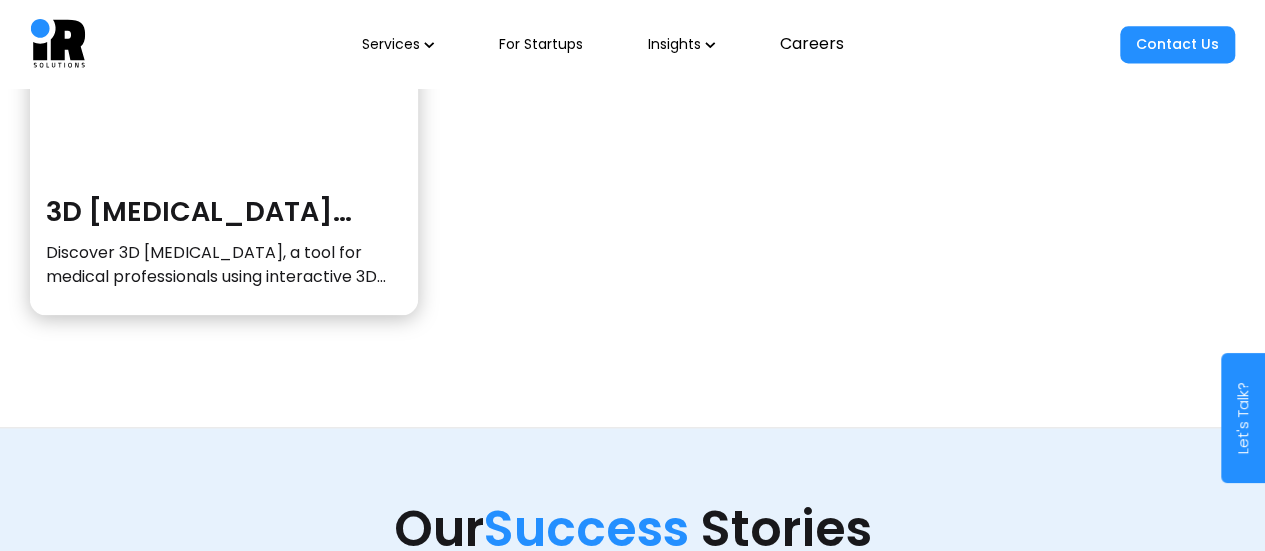 scroll, scrollTop: 1198, scrollLeft: 0, axis: vertical 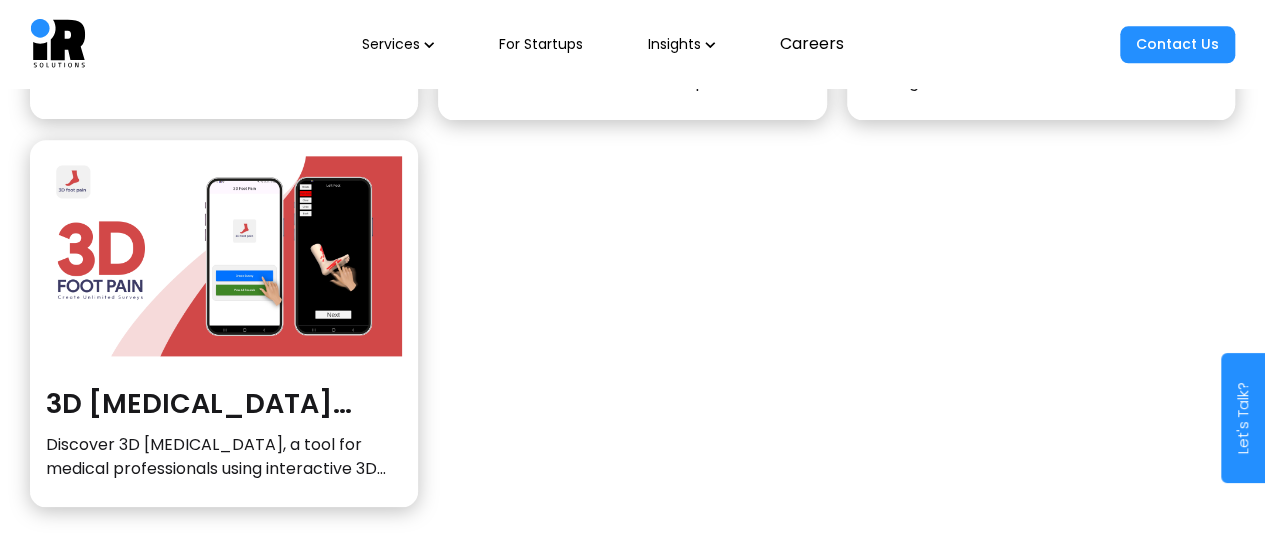 click on "Services For Startups Insights Careers Contact Us" at bounding box center (632, 44) 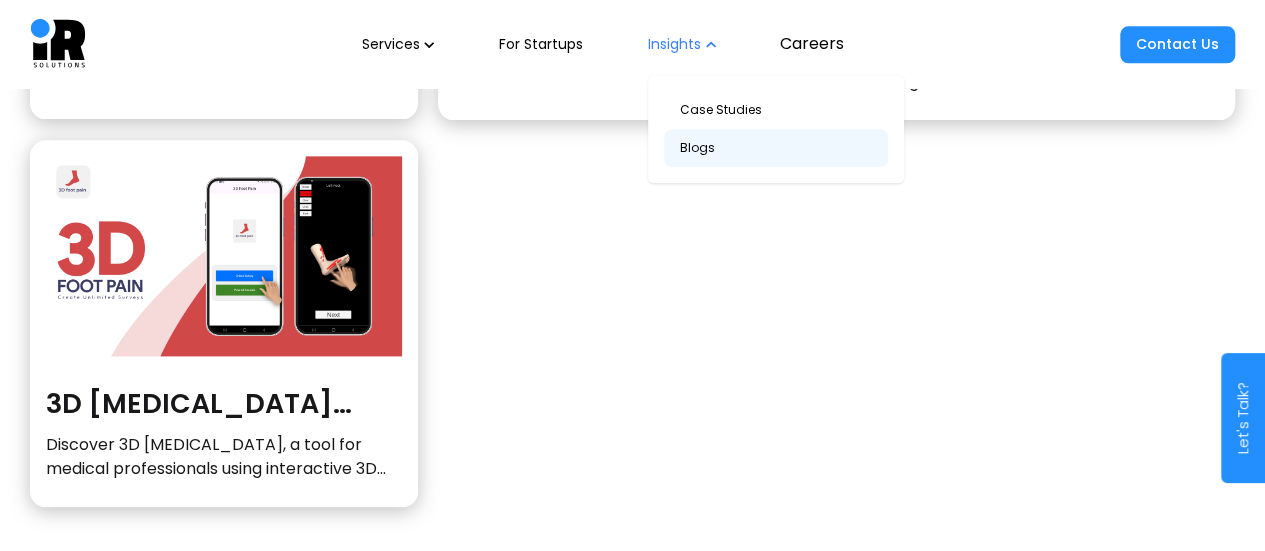 click on "Blogs" at bounding box center (776, 148) 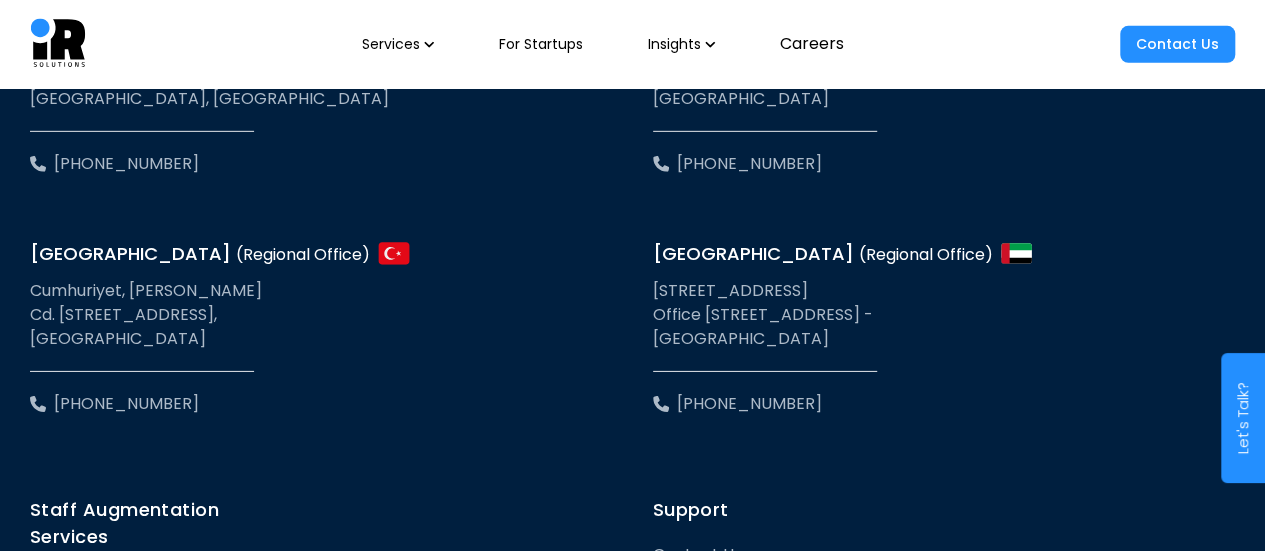 scroll, scrollTop: 3045, scrollLeft: 0, axis: vertical 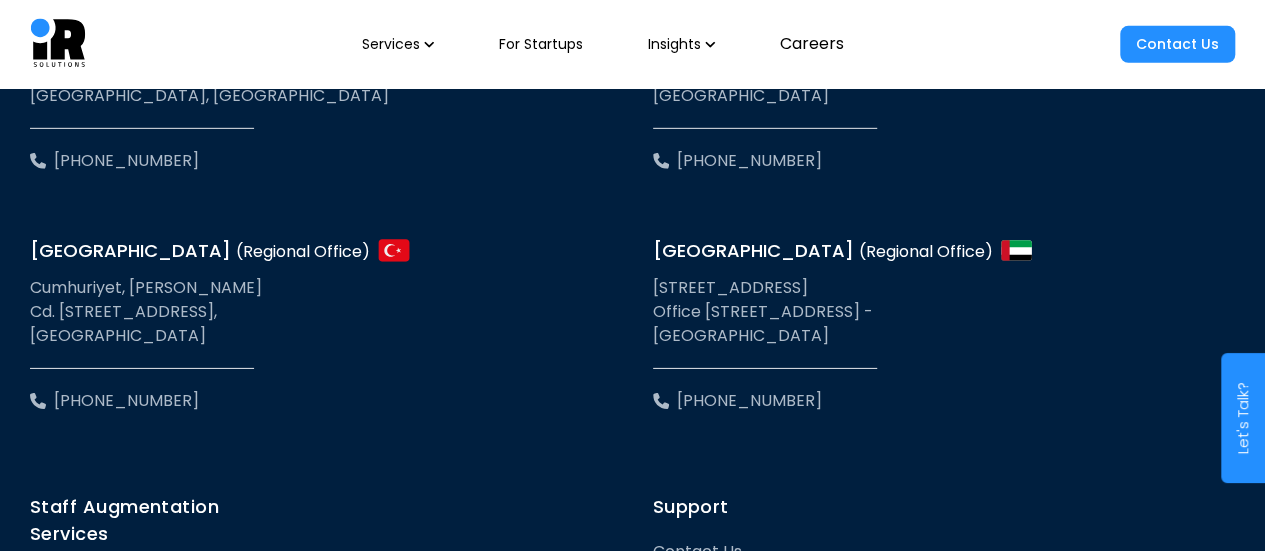 click on "Services For Startups Insights Careers Contact Us" at bounding box center (632, 44) 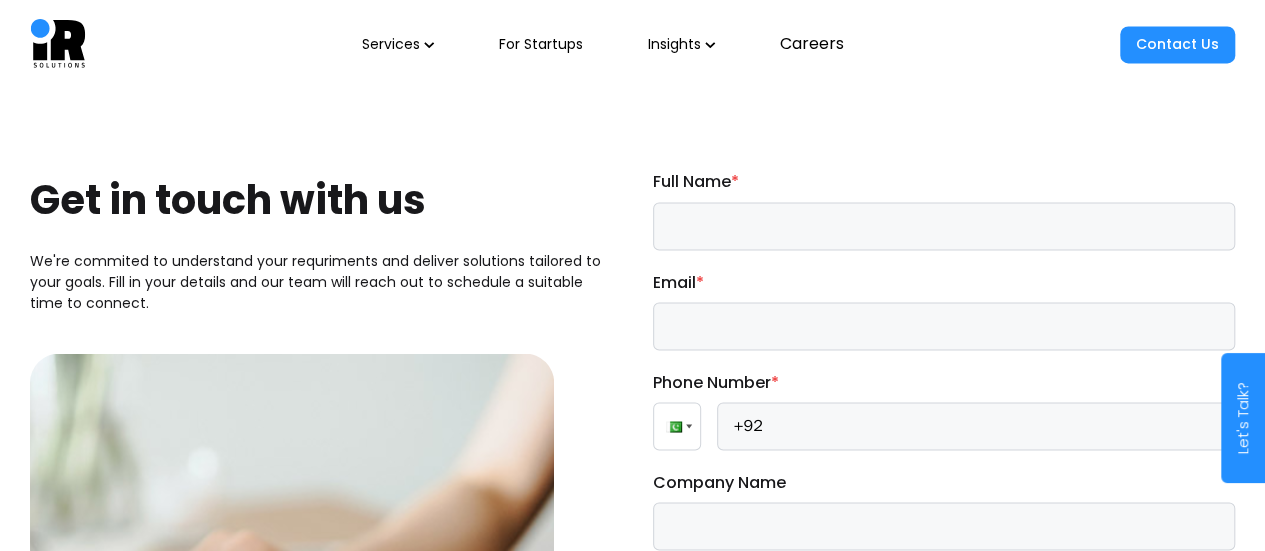 scroll, scrollTop: 1588, scrollLeft: 0, axis: vertical 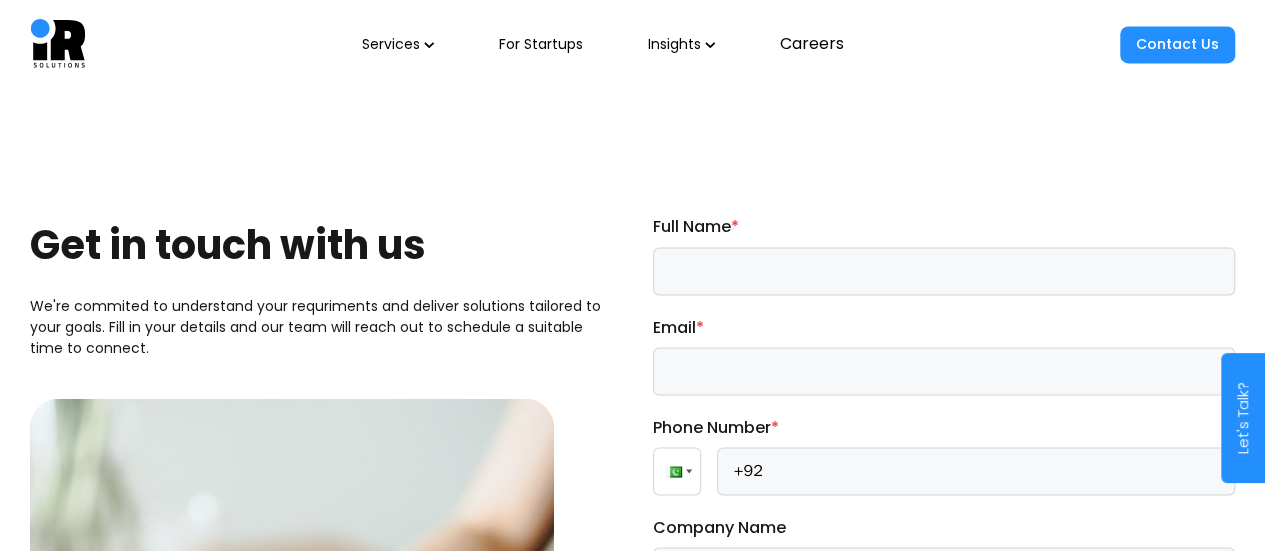 click on "Services" at bounding box center (398, 44) 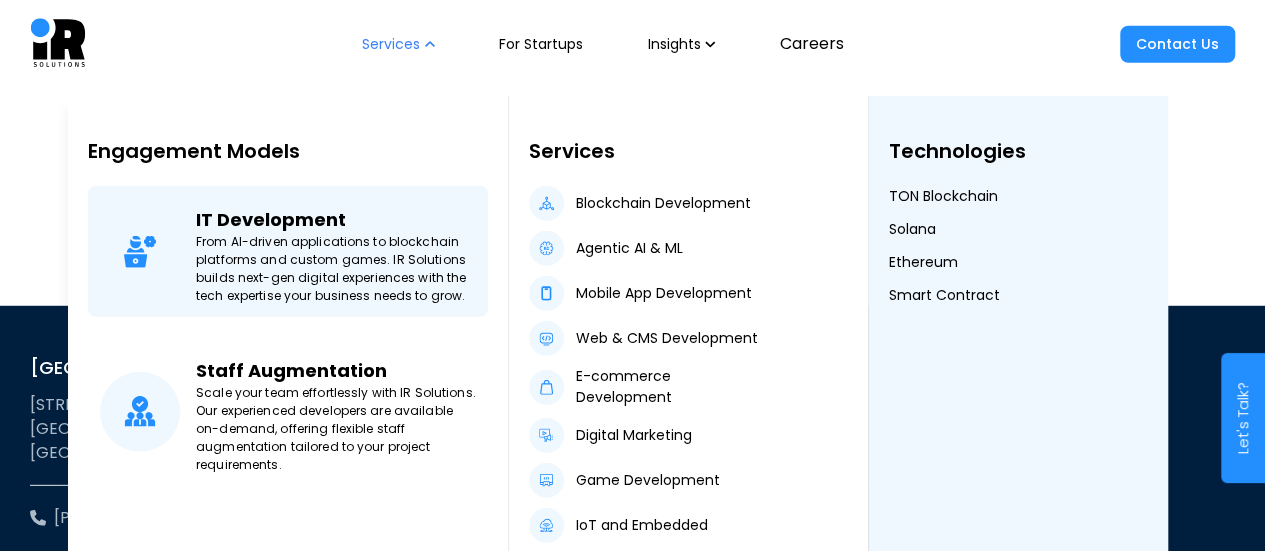 scroll, scrollTop: 2687, scrollLeft: 0, axis: vertical 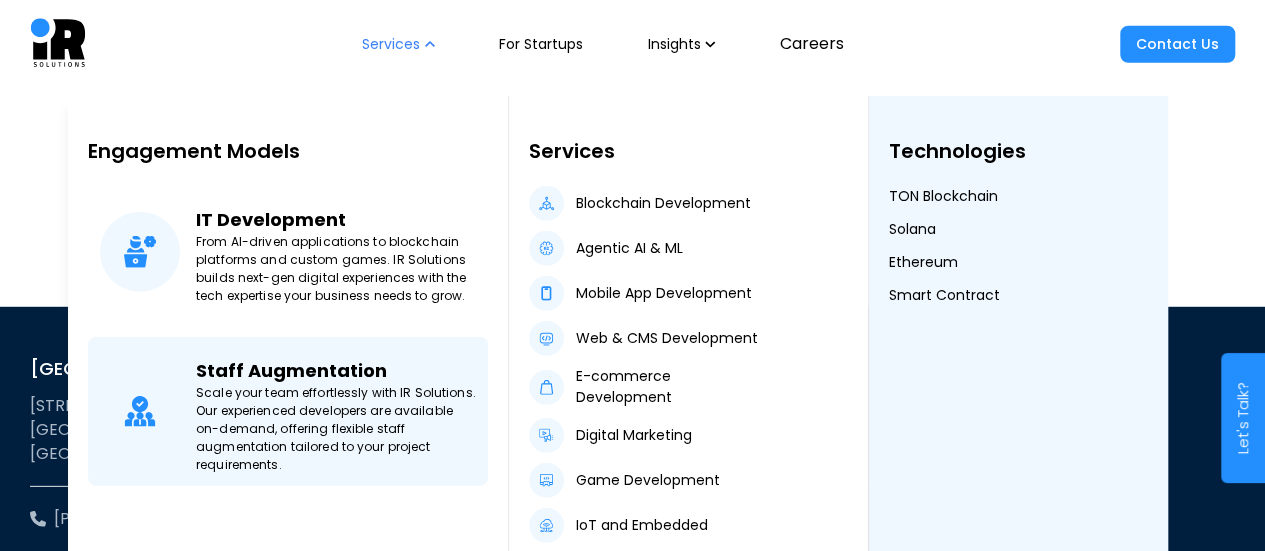 click on "Staff Augmentation" at bounding box center (291, 366) 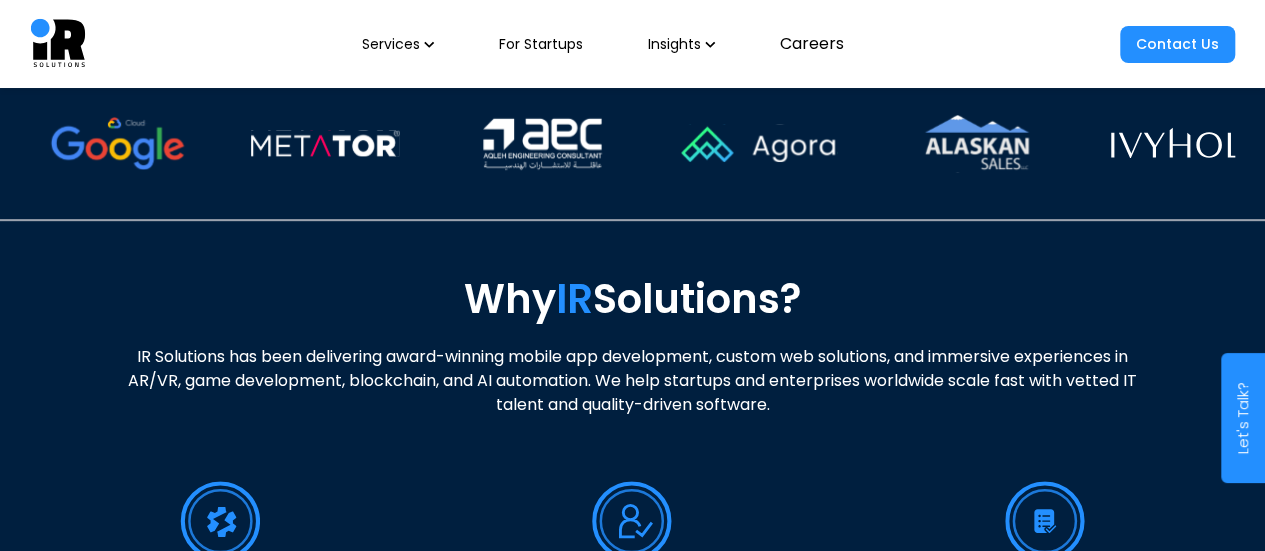 scroll, scrollTop: 0, scrollLeft: 0, axis: both 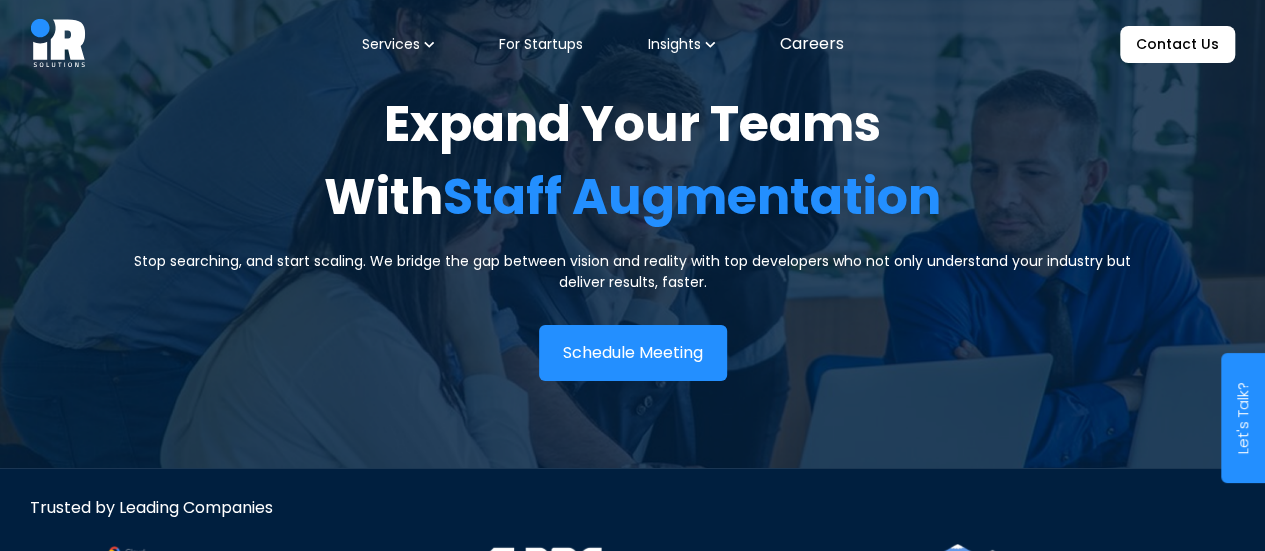 click on "Services" at bounding box center (398, 44) 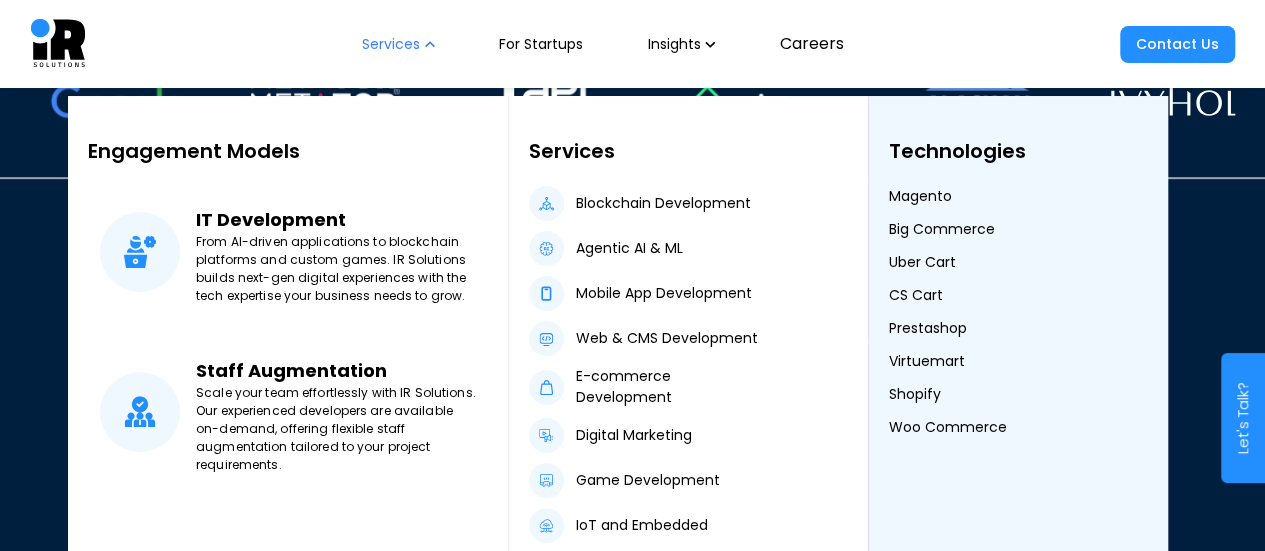 scroll, scrollTop: 475, scrollLeft: 0, axis: vertical 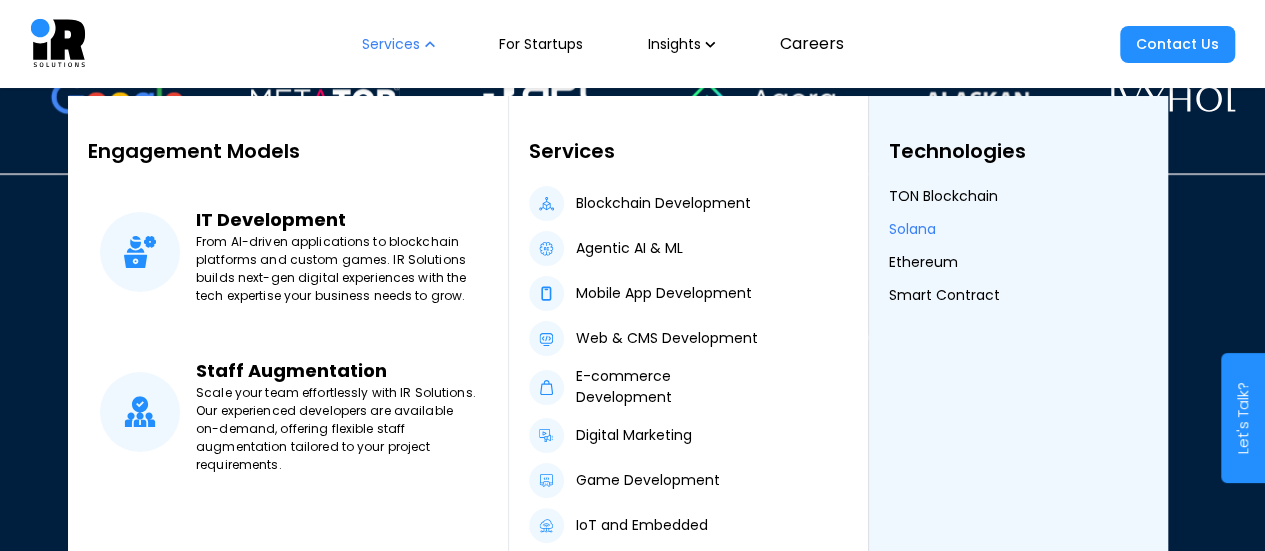 click on "Solana" at bounding box center [912, 229] 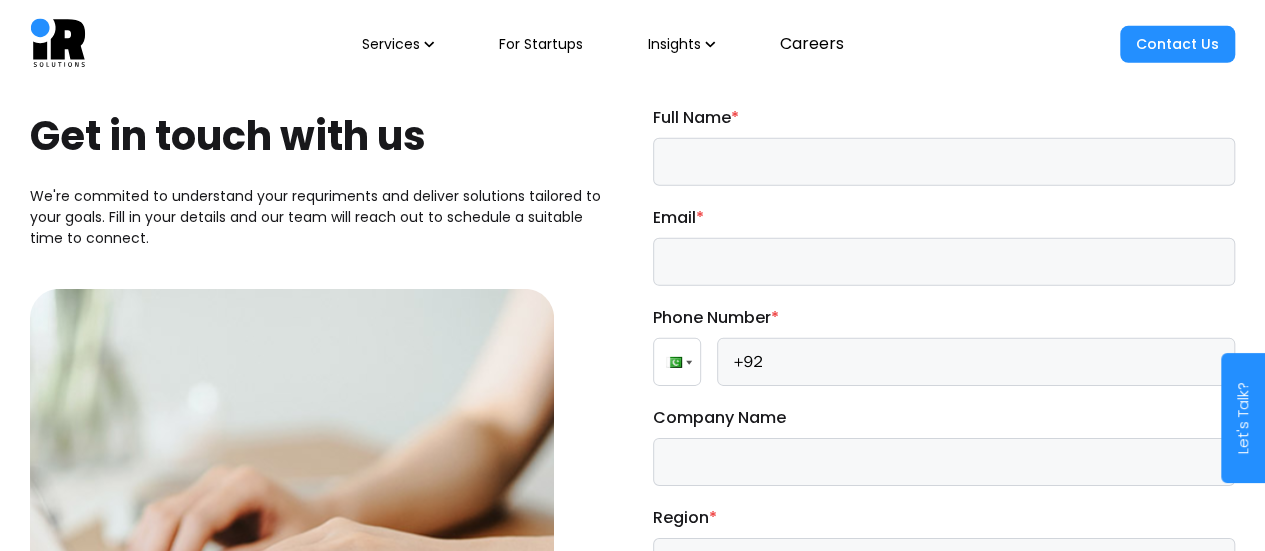 scroll, scrollTop: 6451, scrollLeft: 0, axis: vertical 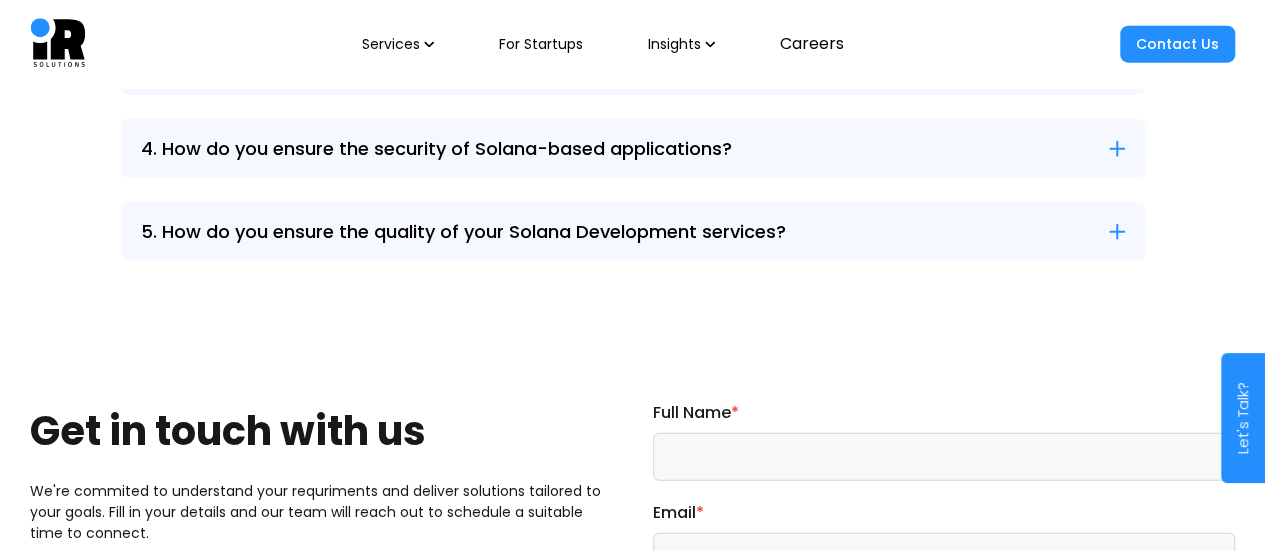click on "5. How do you ensure the quality of your Solana Development services?" at bounding box center (633, 231) 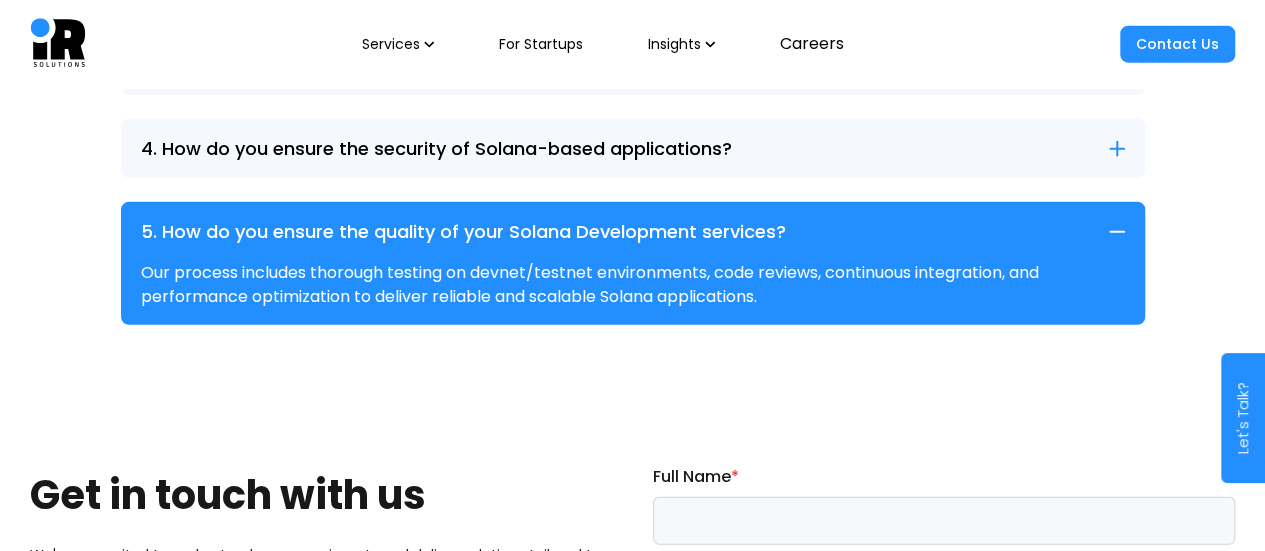 click on "Frequently  Asked Questions Got questions? Here are some FAQs to guide you    1. What is Solana Development? Solana development involves building decentralized applications (dApps), smart contracts, and blockchain solutions on the Solana network, known for its high speed and low transaction costs.    2. What Solana Development services do you offer? We offer smart contract development, dApp creation, DeFi protocol engineering, NFT marketplace development, and blockchain integration services tailored to Solana’s ecosystem.    3. What tools and platforms do you use for Solana Development? We primarily use Rust and the Anchor framework for smart contract development, along with Solana CLI and Solana Web3.js SDK for deployment and blockchain interaction.    4. How do you ensure the security of Solana-based applications? We follow best practices such as rigorous code audits, security testing, and implementing up-to-date cryptographic standards to safeguard smart contracts and user data on Solana." at bounding box center [632, 4] 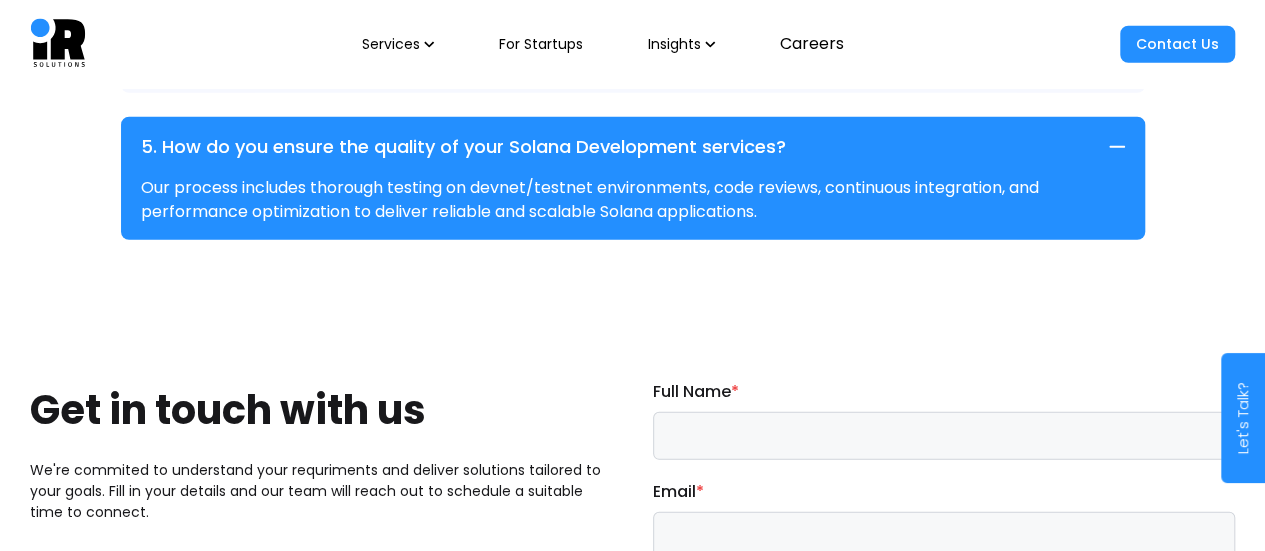 scroll, scrollTop: 6537, scrollLeft: 0, axis: vertical 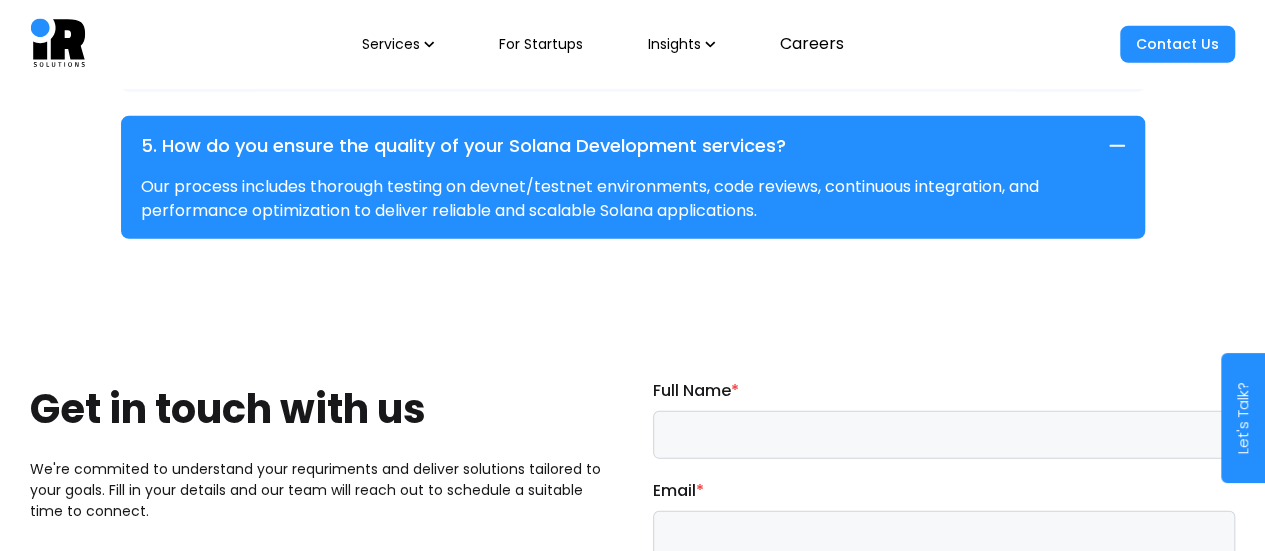 click on "Get in touch with us    We're commited to understand your requriments and deliver solutions
tailored to your goals. Fill in your details and our team will reach
out to schedule a suitable time to connect.  Full Name  * Email  * Phone Number  * Phone +92 Company Name Region  * Select Region [GEOGRAPHIC_DATA] [GEOGRAPHIC_DATA] [GEOGRAPHIC_DATA] [GEOGRAPHIC_DATA] APAC Rest of World Services Interested In  * Remote IT Resources Custom Software Development Web Development Mobile App Development Agentic AI & ML Blockchain Development IoT & Embedded Game Development DevOps E-Commerce Development Digital Marketing Other IT Services Project Details  * Submit" at bounding box center [632, 942] 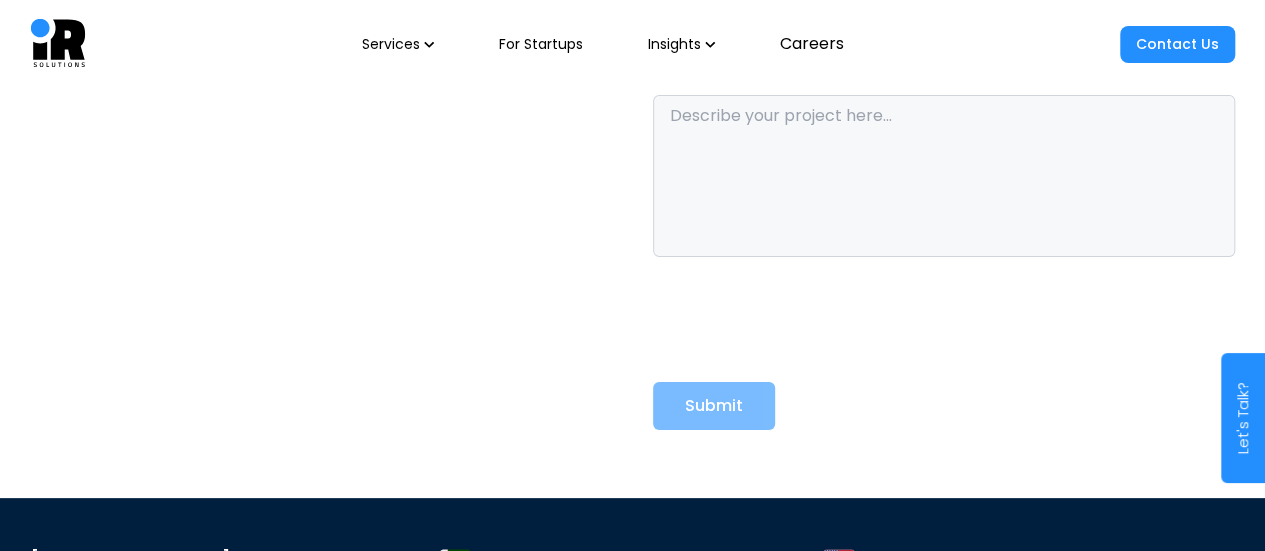 scroll, scrollTop: 7607, scrollLeft: 0, axis: vertical 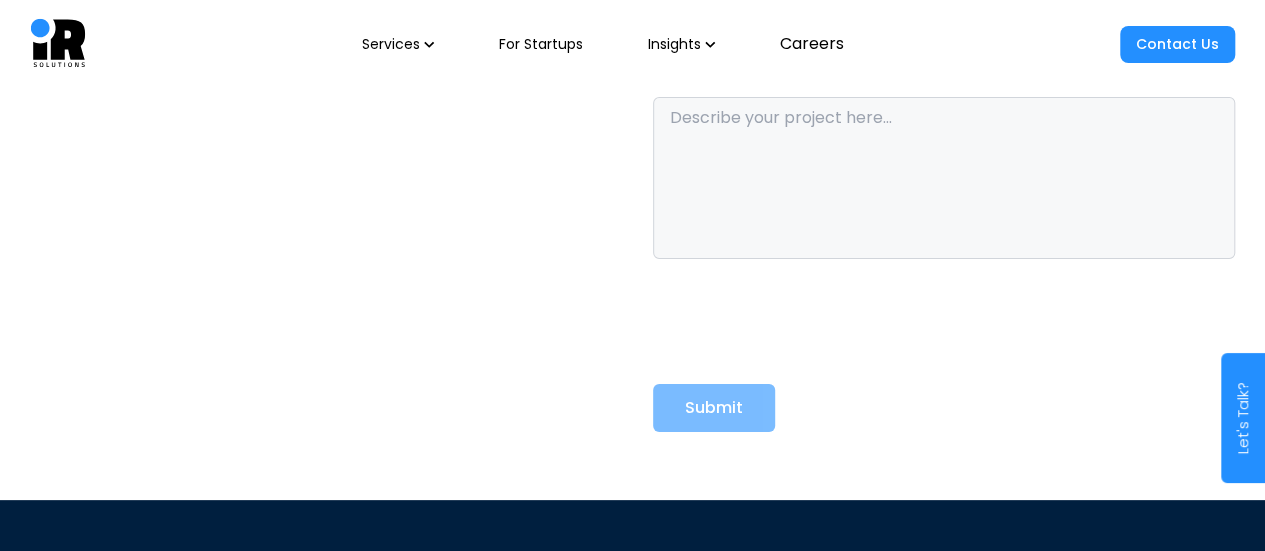click at bounding box center [944, 178] 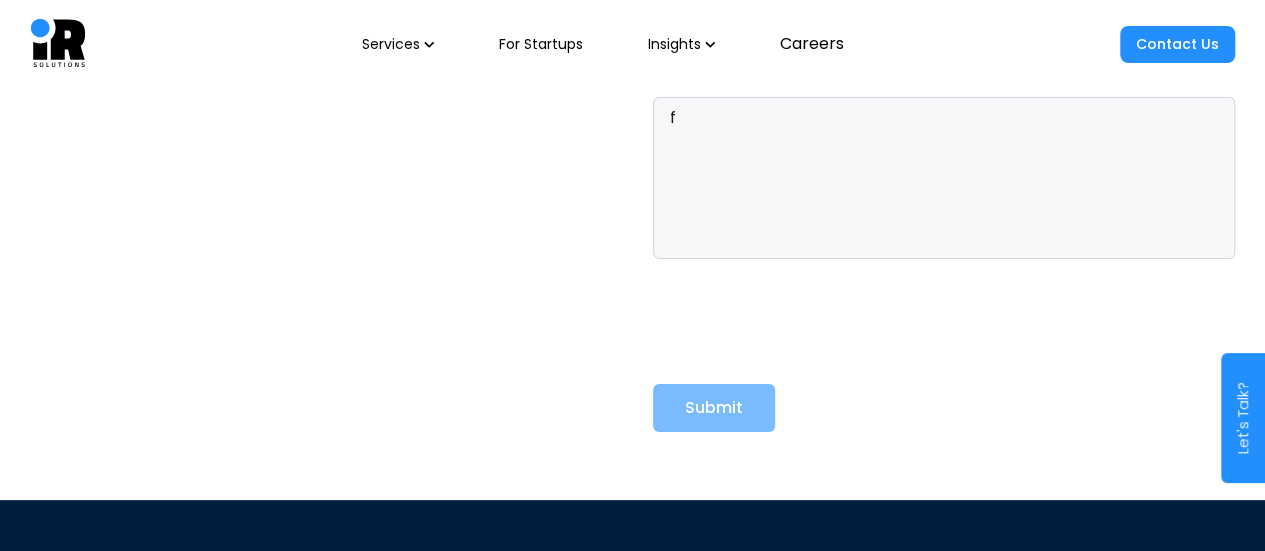 click on "f" at bounding box center (944, 178) 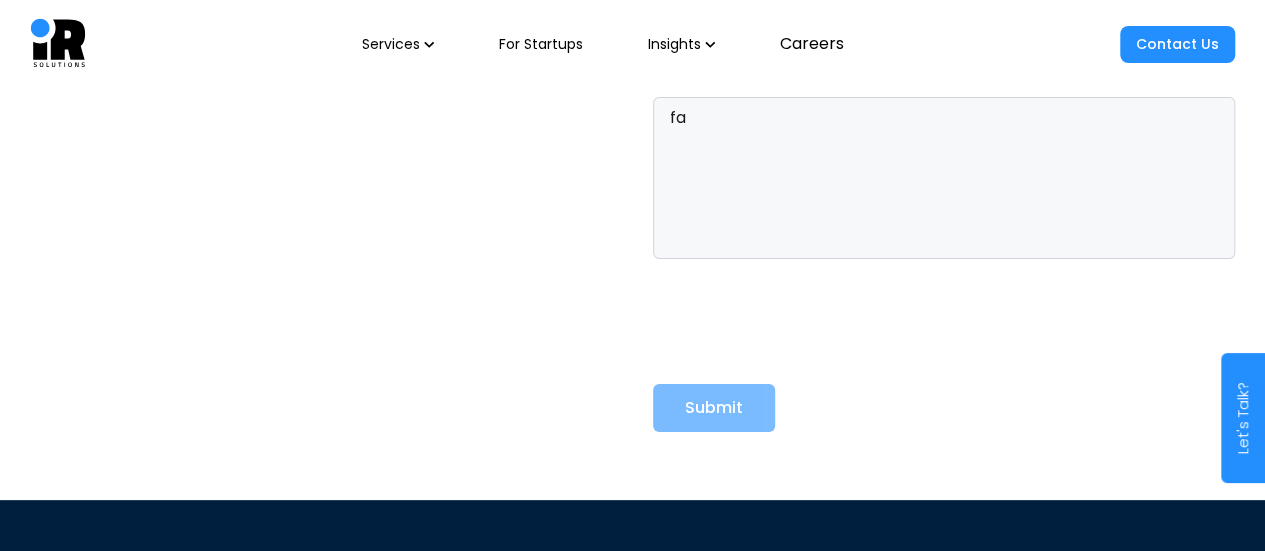 type on "f" 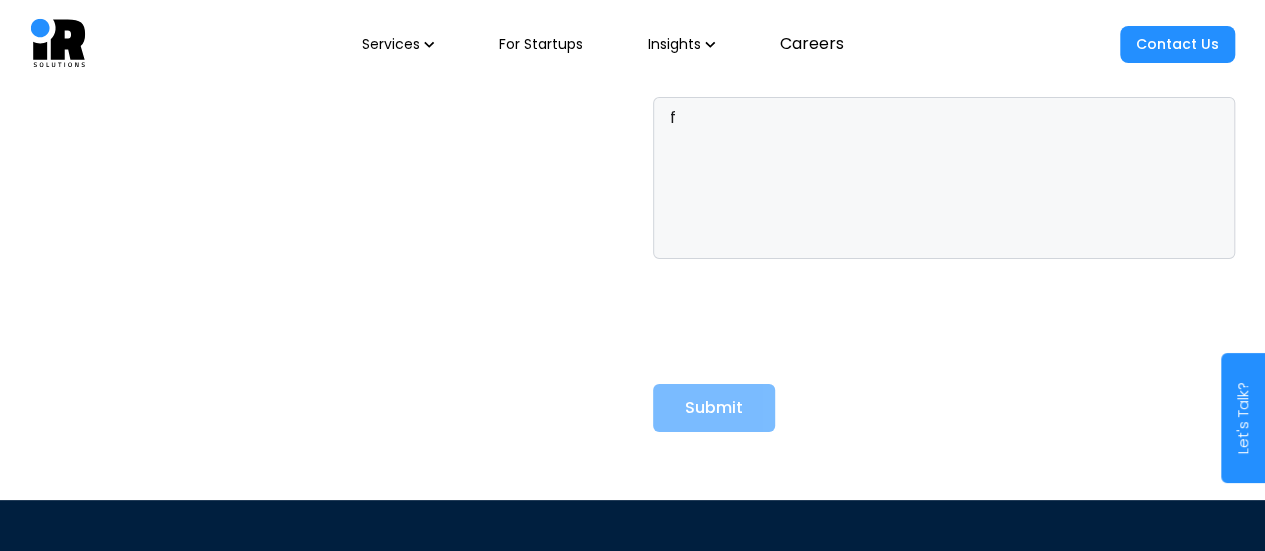 type 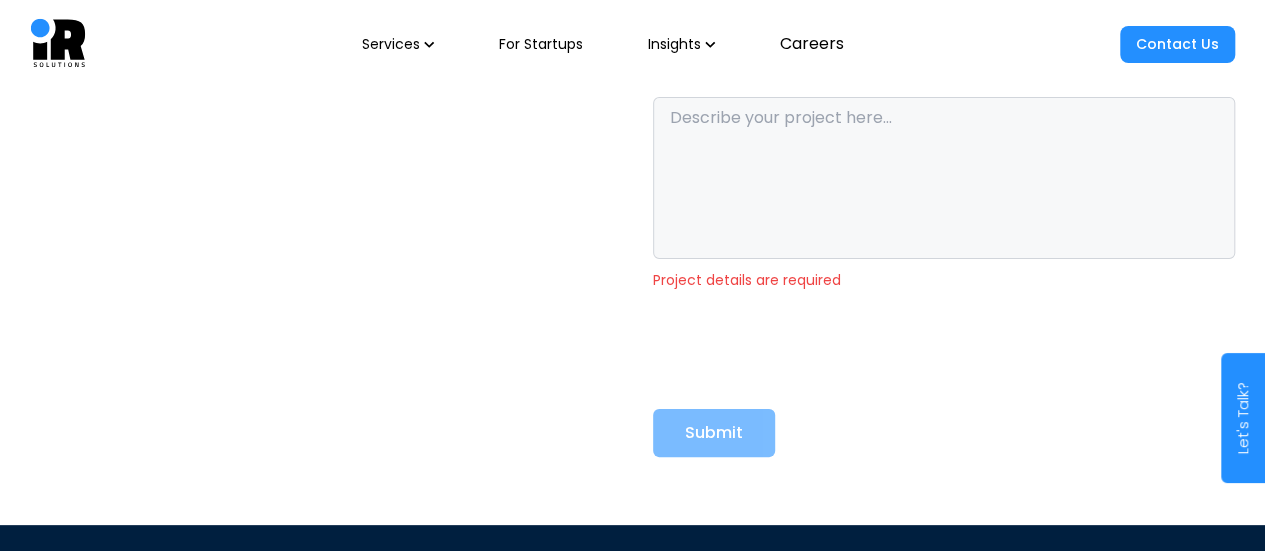 click on "Get in touch with us    We're commited to understand your requriments and deliver solutions
tailored to your goals. Fill in your details and our team will reach
out to schedule a suitable time to connect.  Full Name  * Email  * Phone Number  * Phone +92 Company Name Region  * Select Region Pakistan USA MENA Europe APAC Rest of World Services Interested In  * Remote IT Resources Custom Software Development Web Development Mobile App Development Agentic AI & ML Blockchain Development IoT & Embedded Game Development DevOps E-Commerce Development Digital Marketing Other IT Services Project Details  * Project details are required Submit" at bounding box center [632, -101] 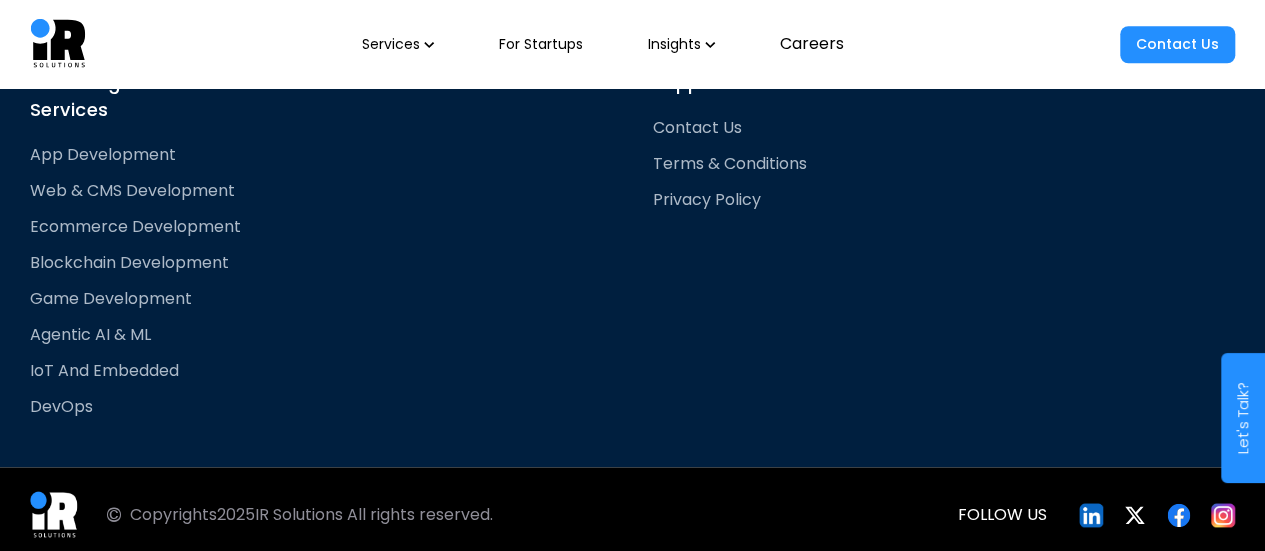 scroll, scrollTop: 8764, scrollLeft: 0, axis: vertical 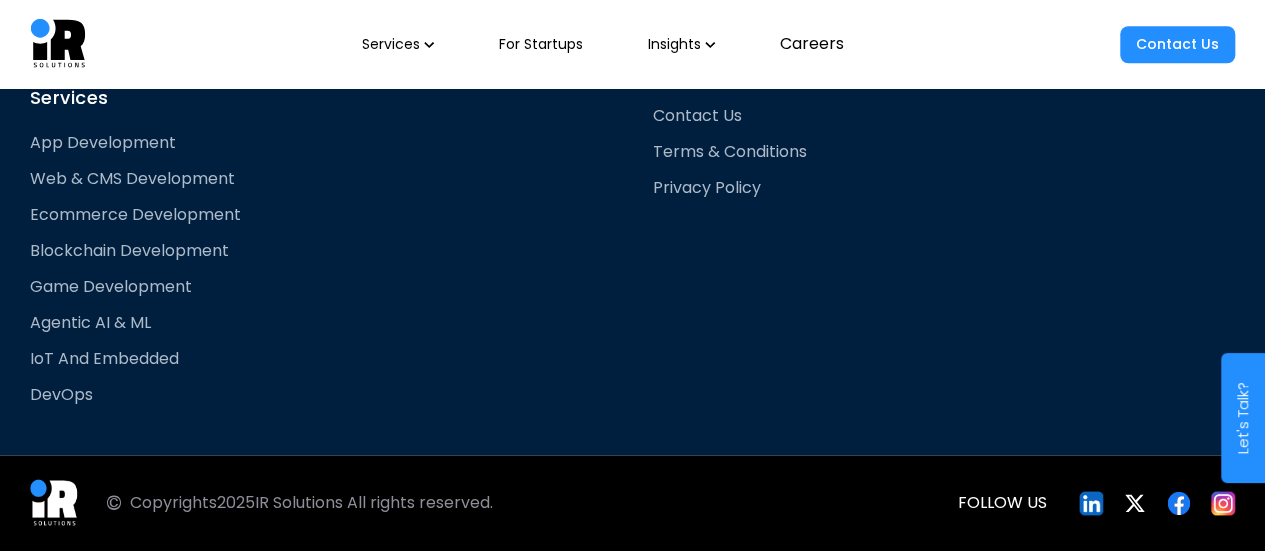 click on "Careers" at bounding box center [812, 44] 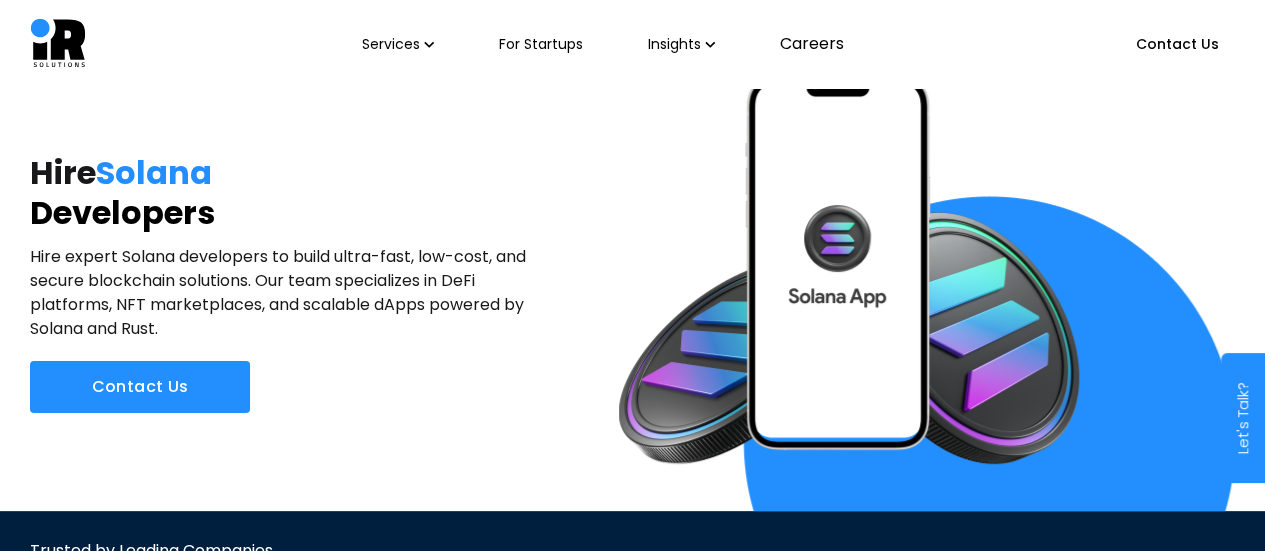 scroll, scrollTop: 0, scrollLeft: 0, axis: both 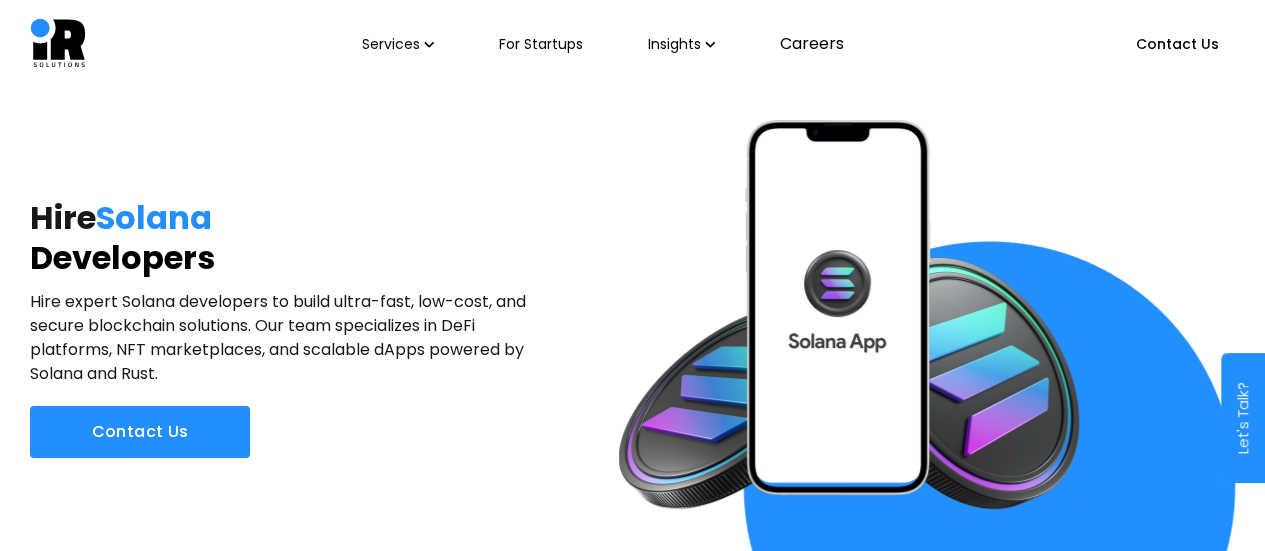 click on "Services" at bounding box center [398, 44] 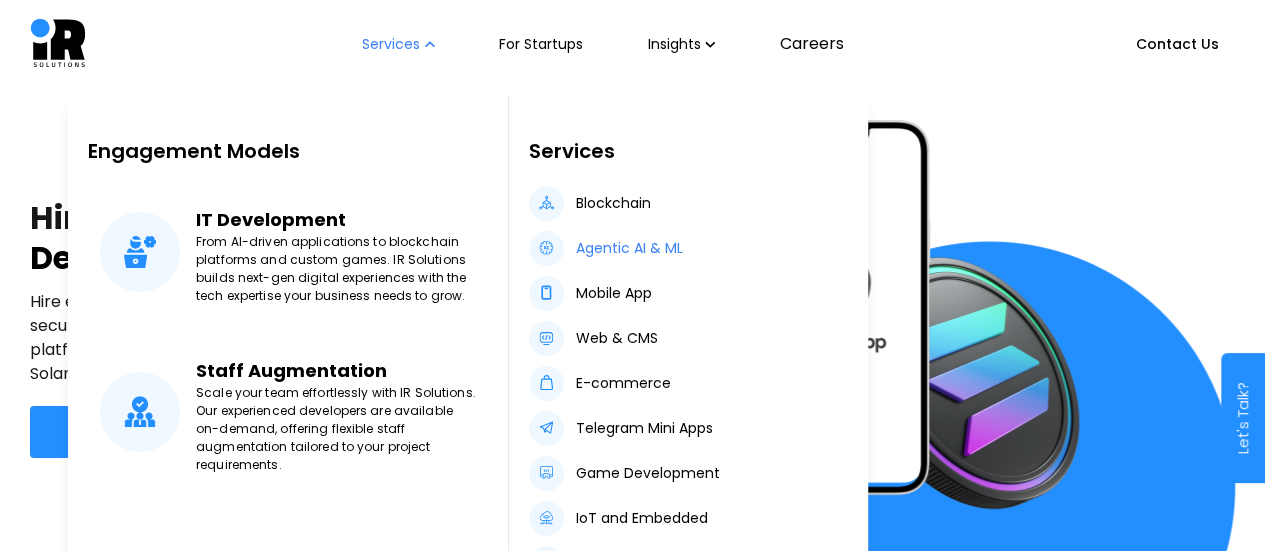 click on "Agentic AI & ML" at bounding box center [629, 248] 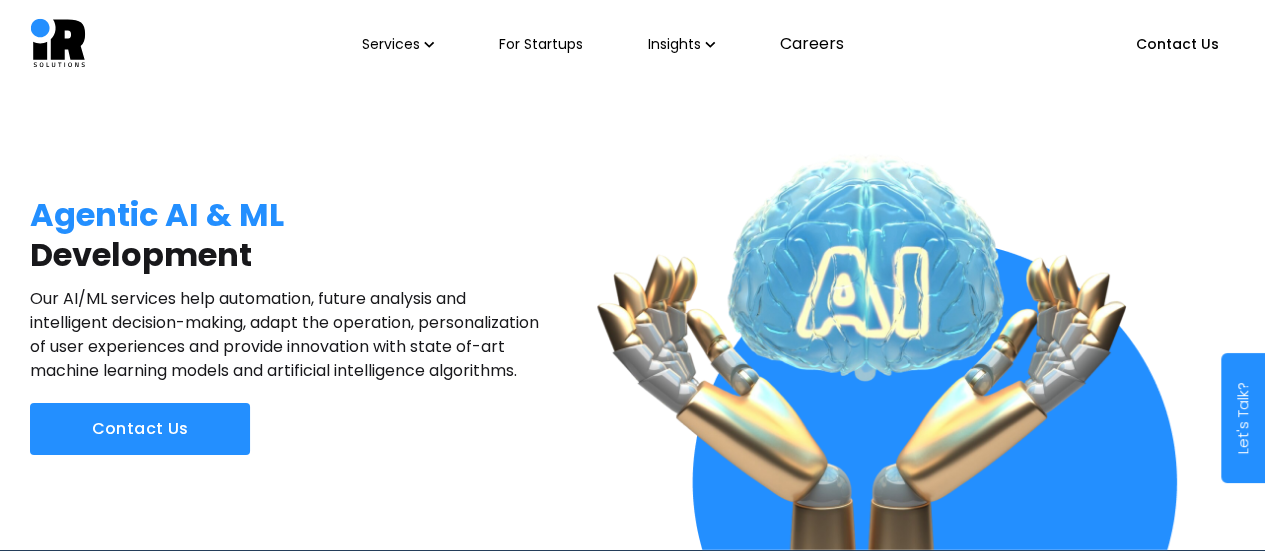 click on "Services" at bounding box center [398, 44] 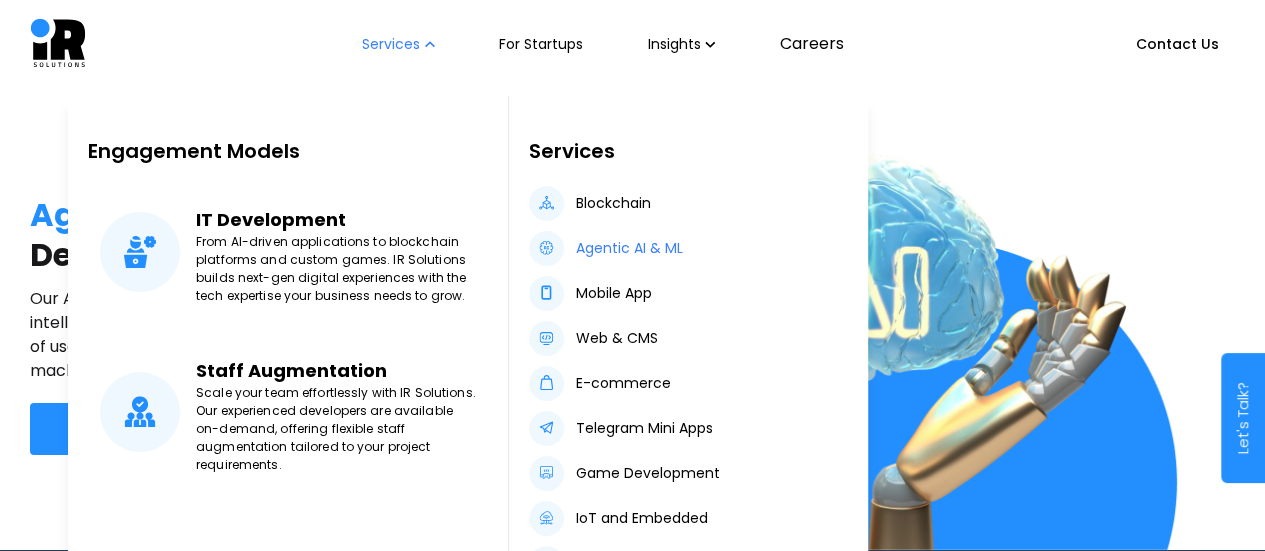 click on "Agentic AI & ML" at bounding box center [629, 248] 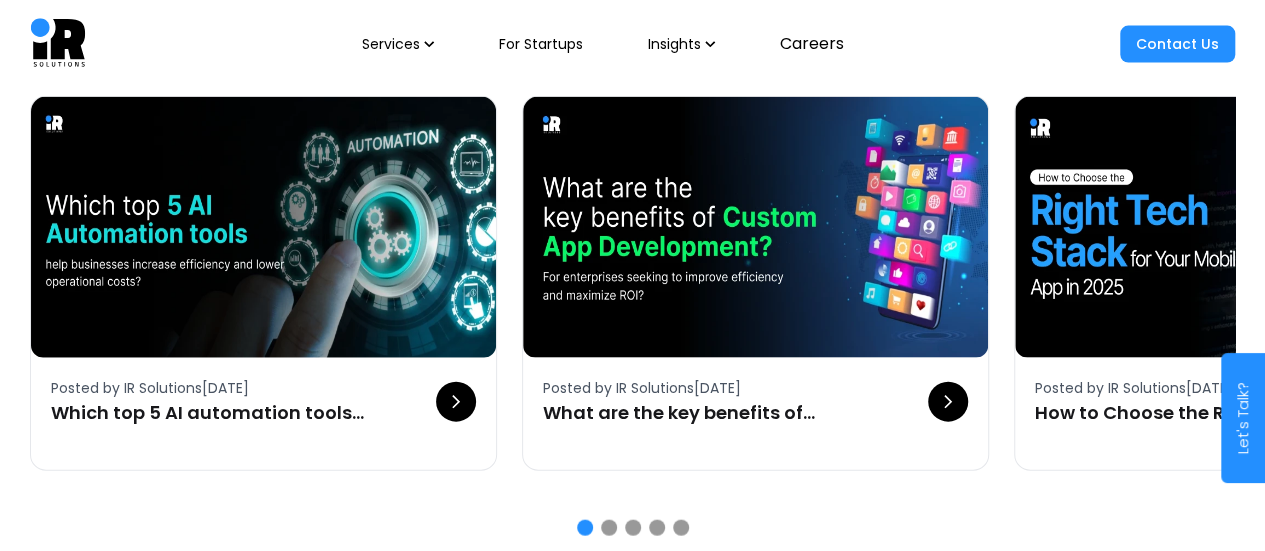 scroll, scrollTop: 5486, scrollLeft: 0, axis: vertical 